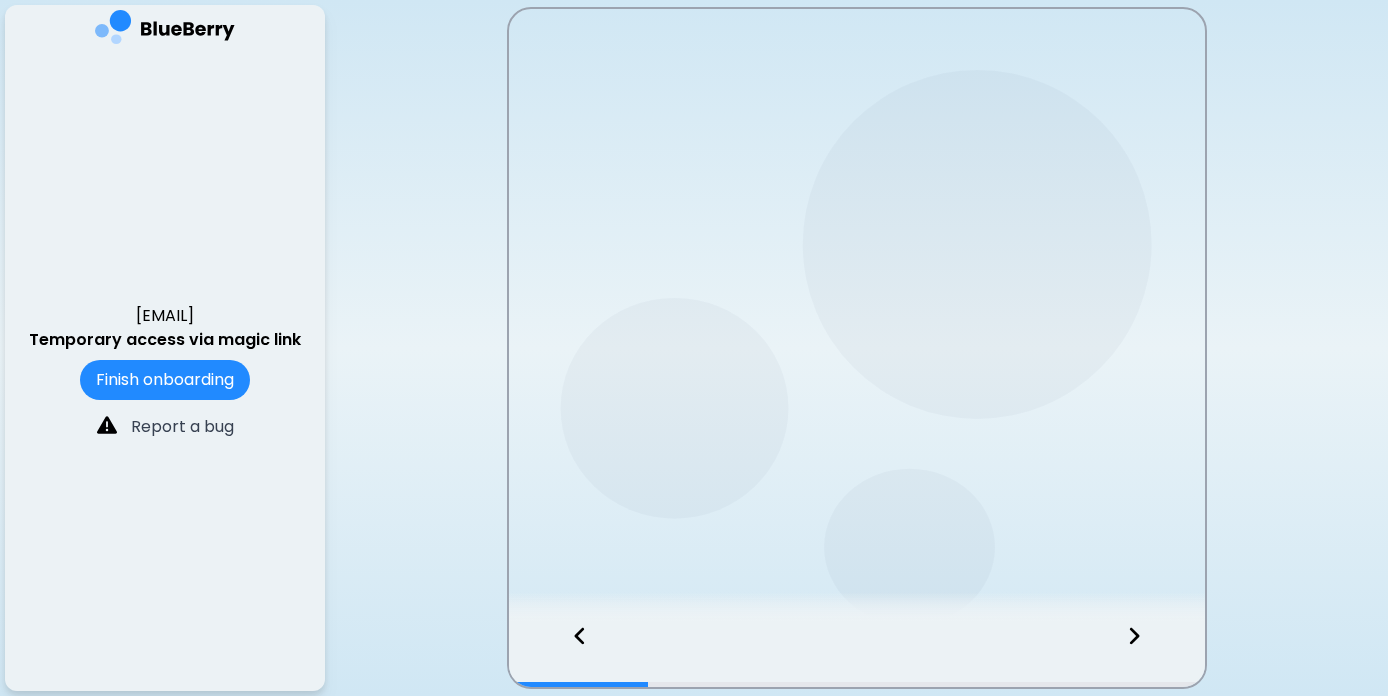 scroll, scrollTop: 0, scrollLeft: 0, axis: both 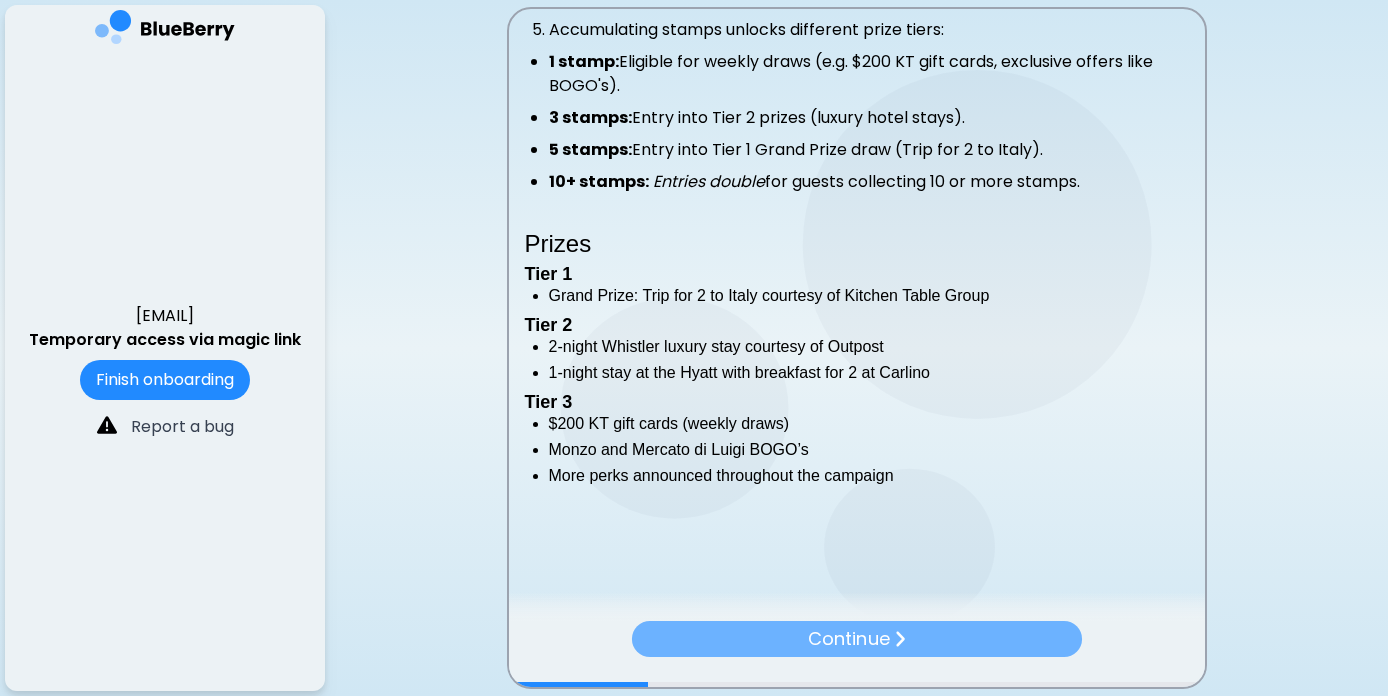 click on "Continue" at bounding box center [856, 639] 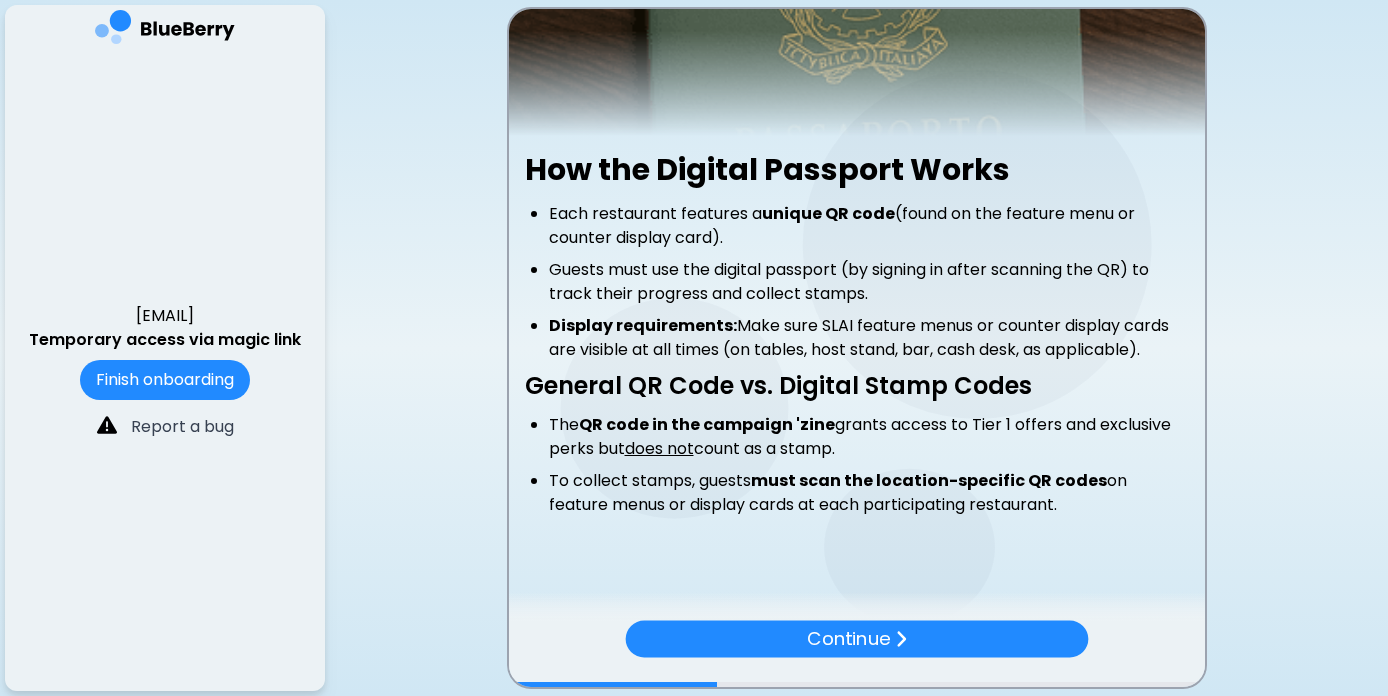 scroll, scrollTop: 255, scrollLeft: 0, axis: vertical 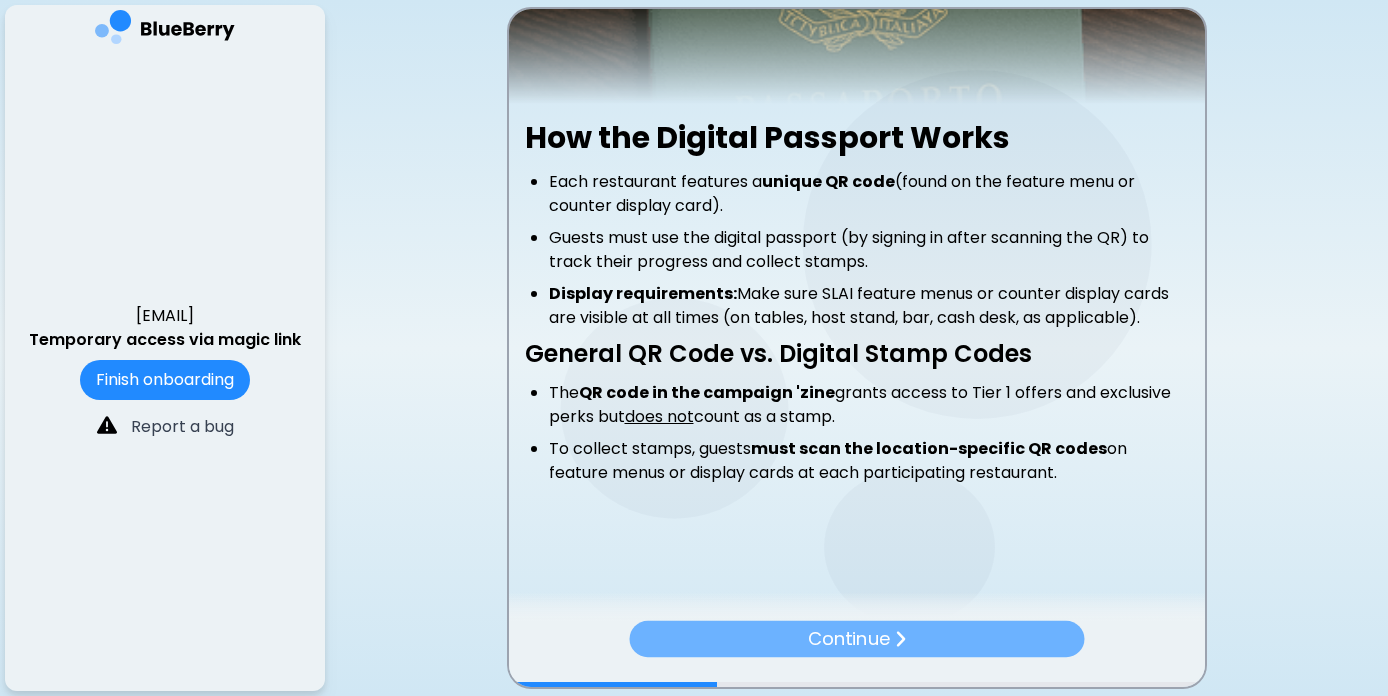 click at bounding box center [899, 638] 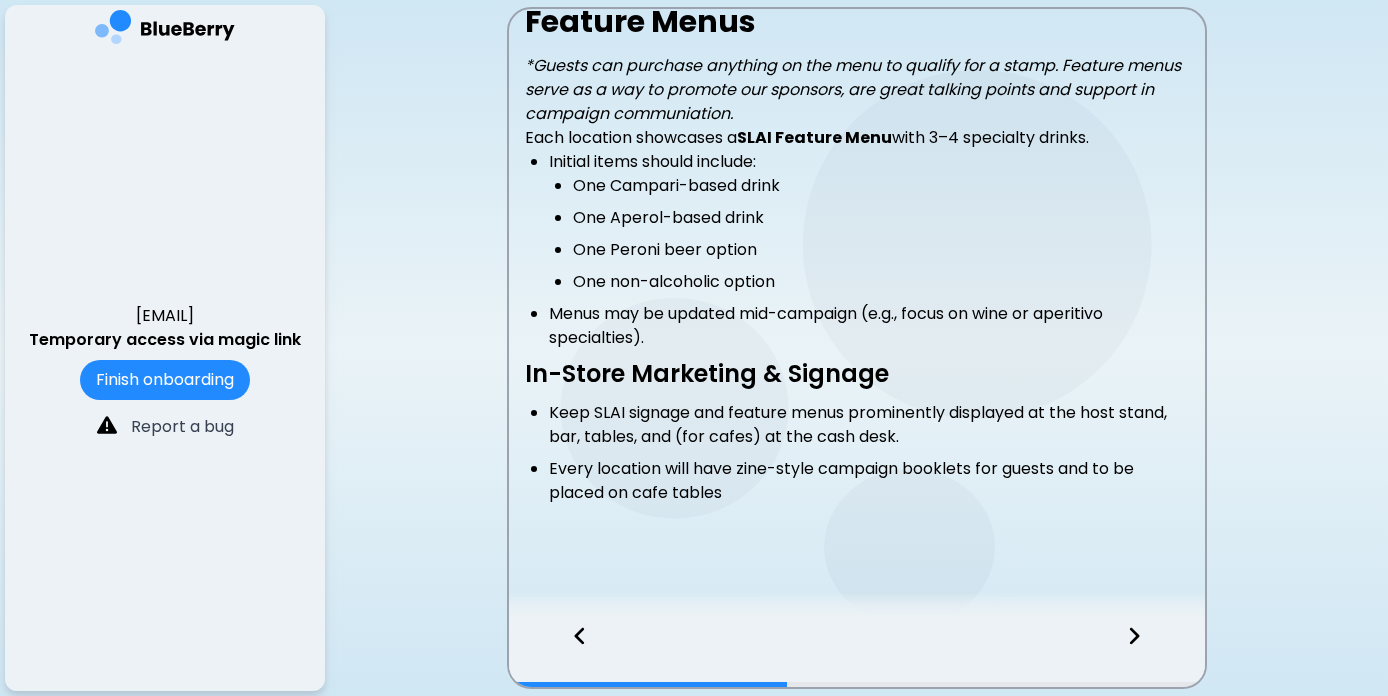 scroll, scrollTop: 391, scrollLeft: 0, axis: vertical 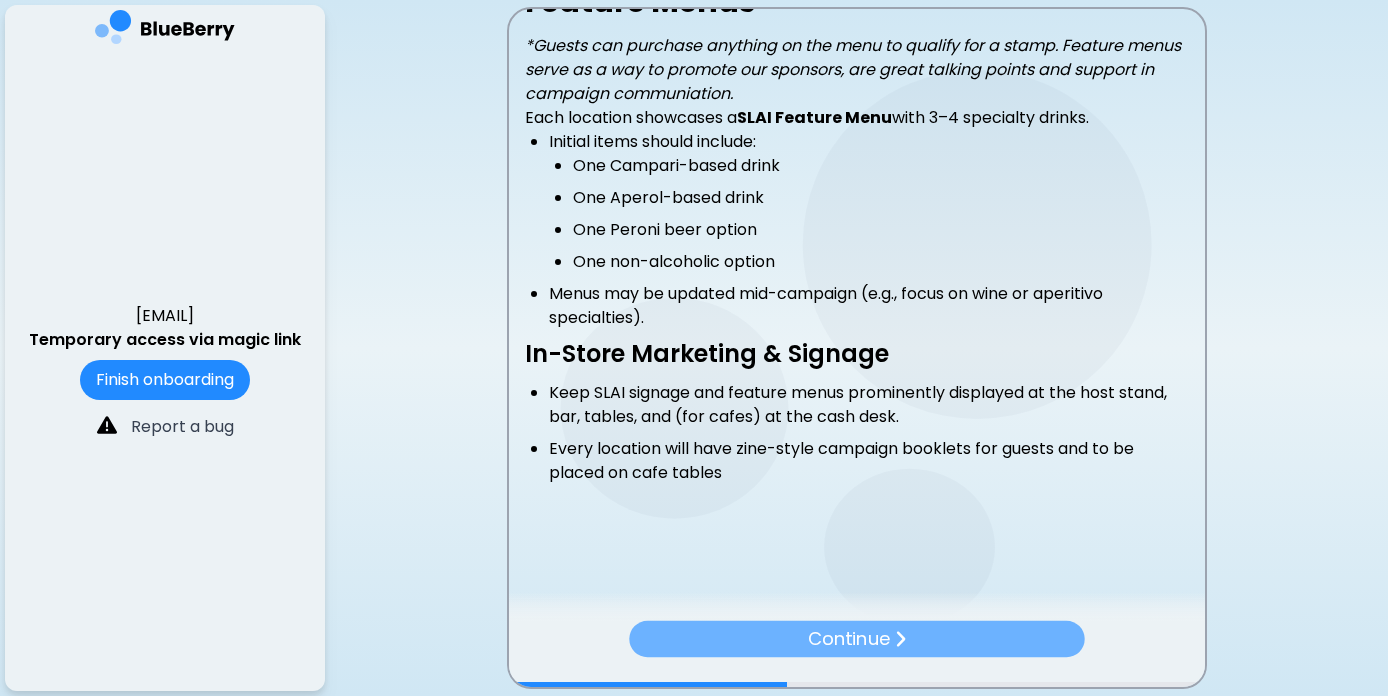 click on "Continue" at bounding box center [856, 639] 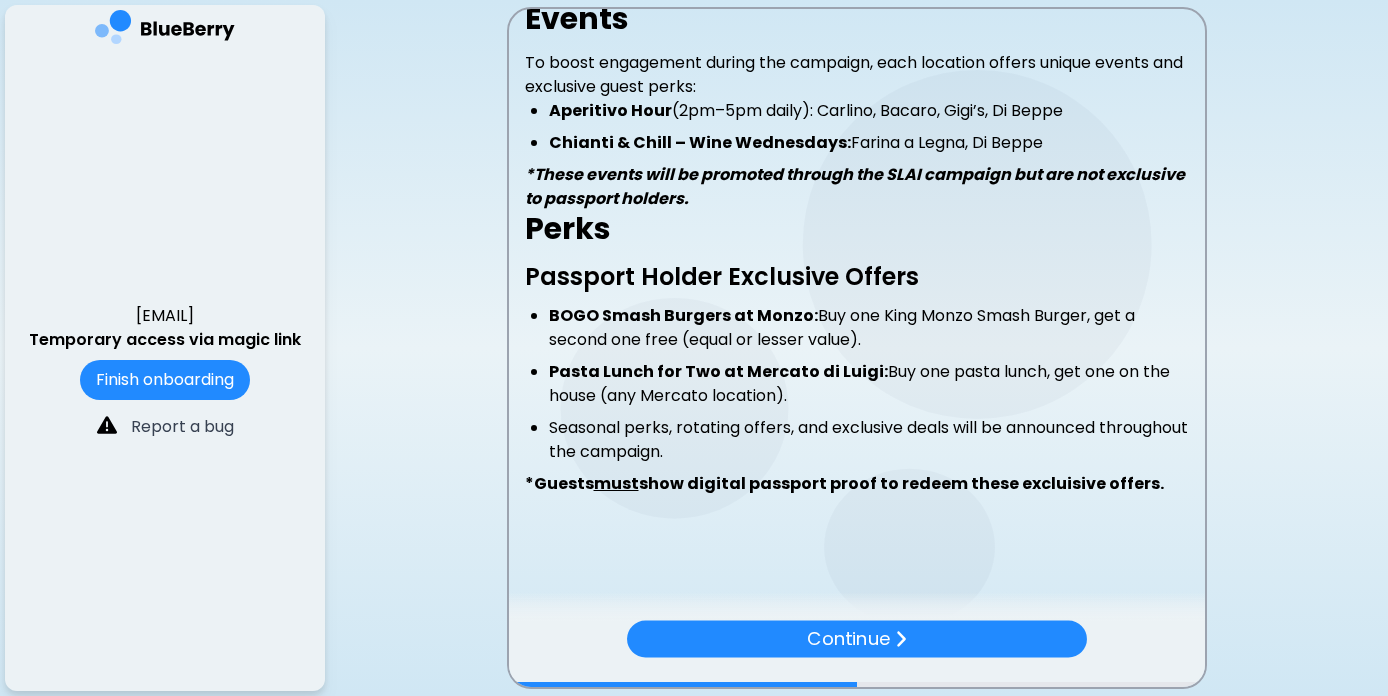 scroll, scrollTop: 377, scrollLeft: 0, axis: vertical 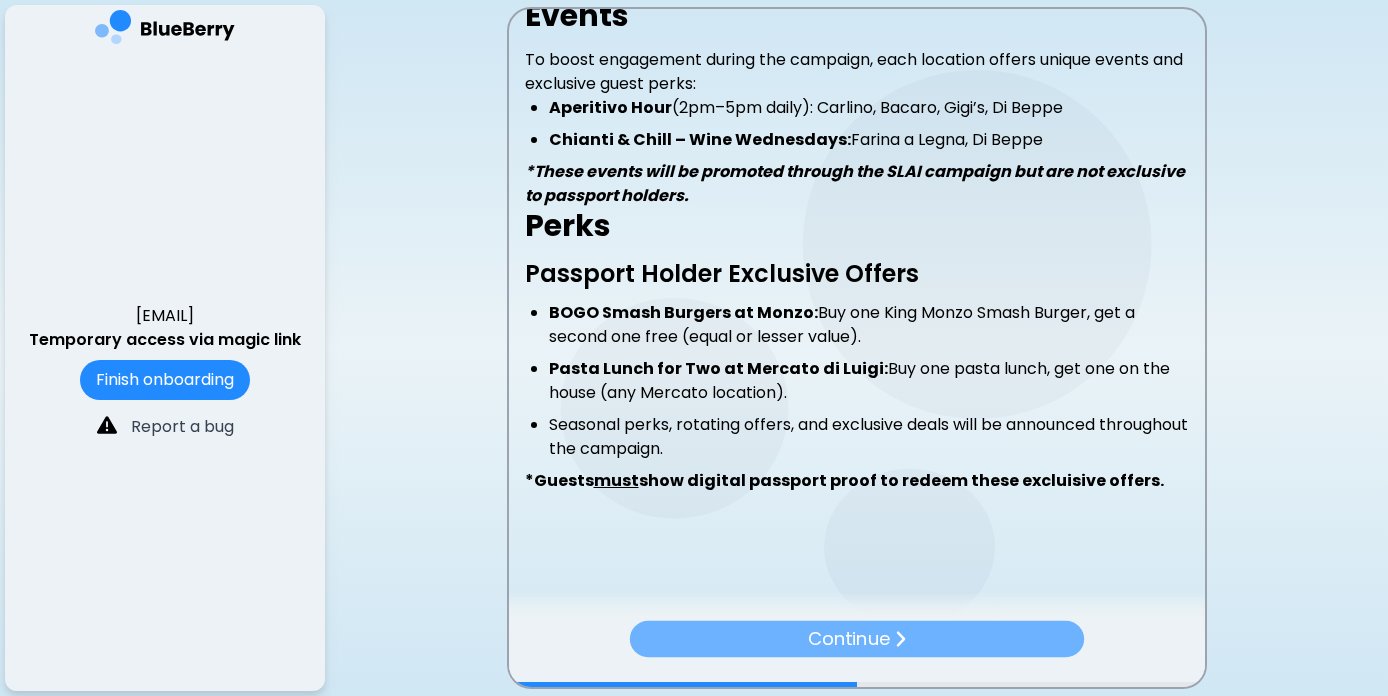click on "Continue" at bounding box center (856, 639) 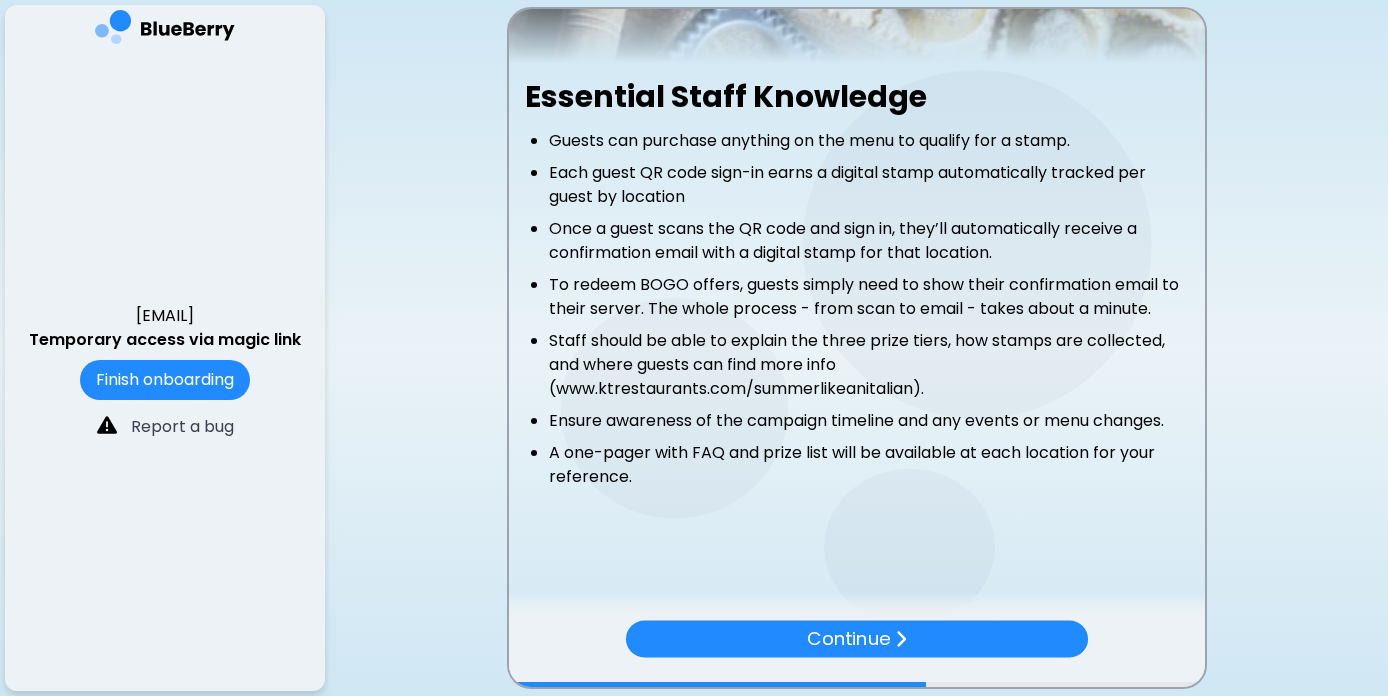 scroll, scrollTop: 300, scrollLeft: 0, axis: vertical 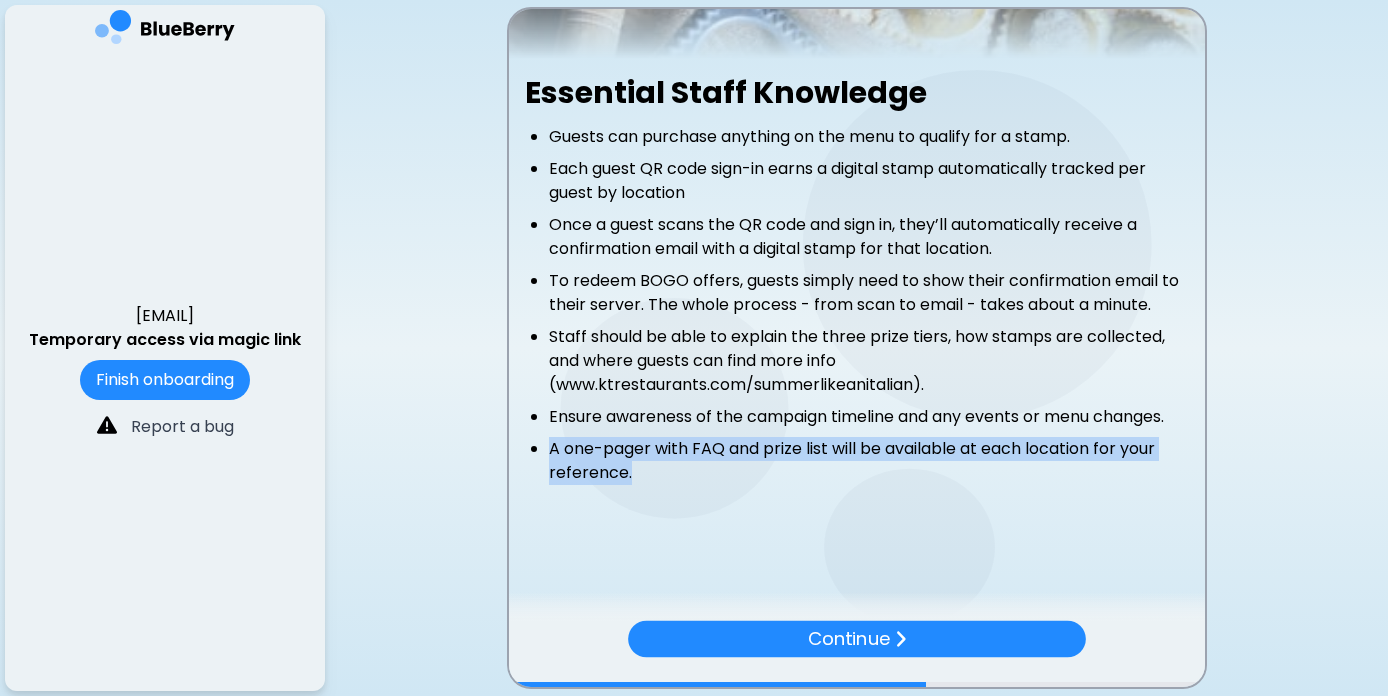 drag, startPoint x: 653, startPoint y: 477, endPoint x: 530, endPoint y: 444, distance: 127.349915 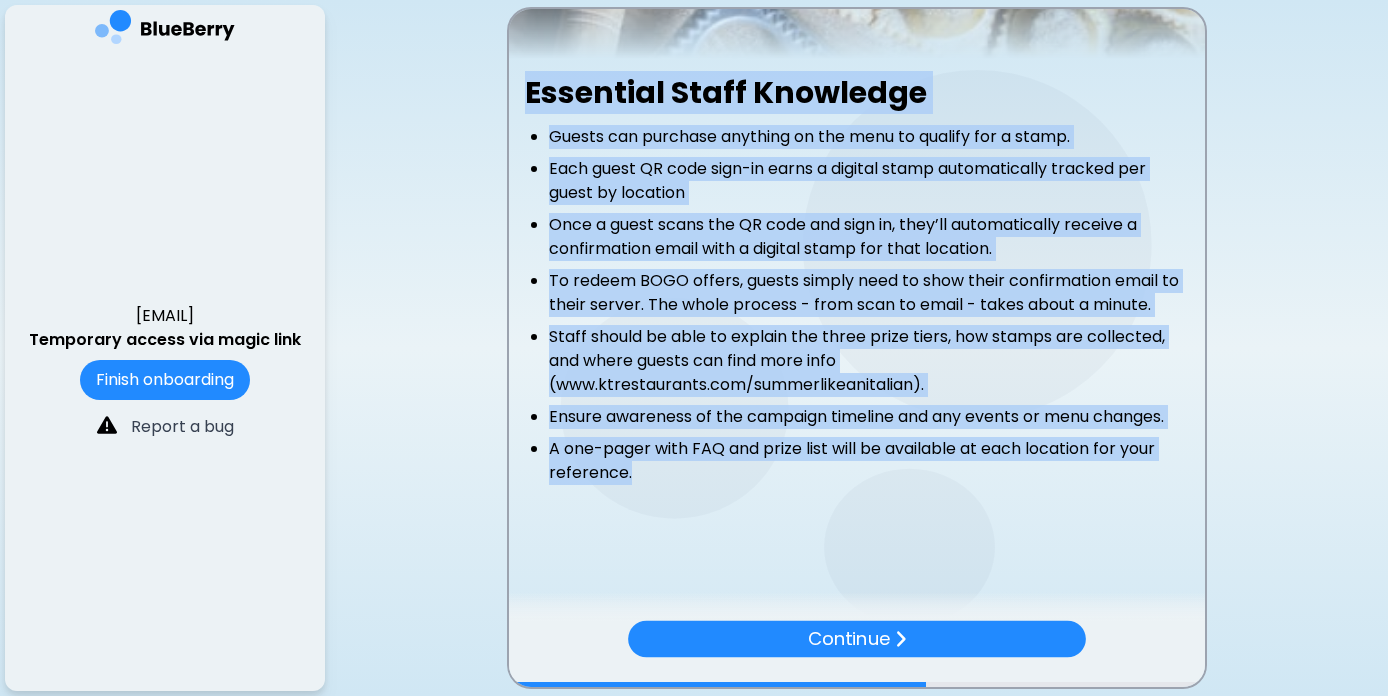 drag, startPoint x: 648, startPoint y: 489, endPoint x: 526, endPoint y: 96, distance: 411.50092 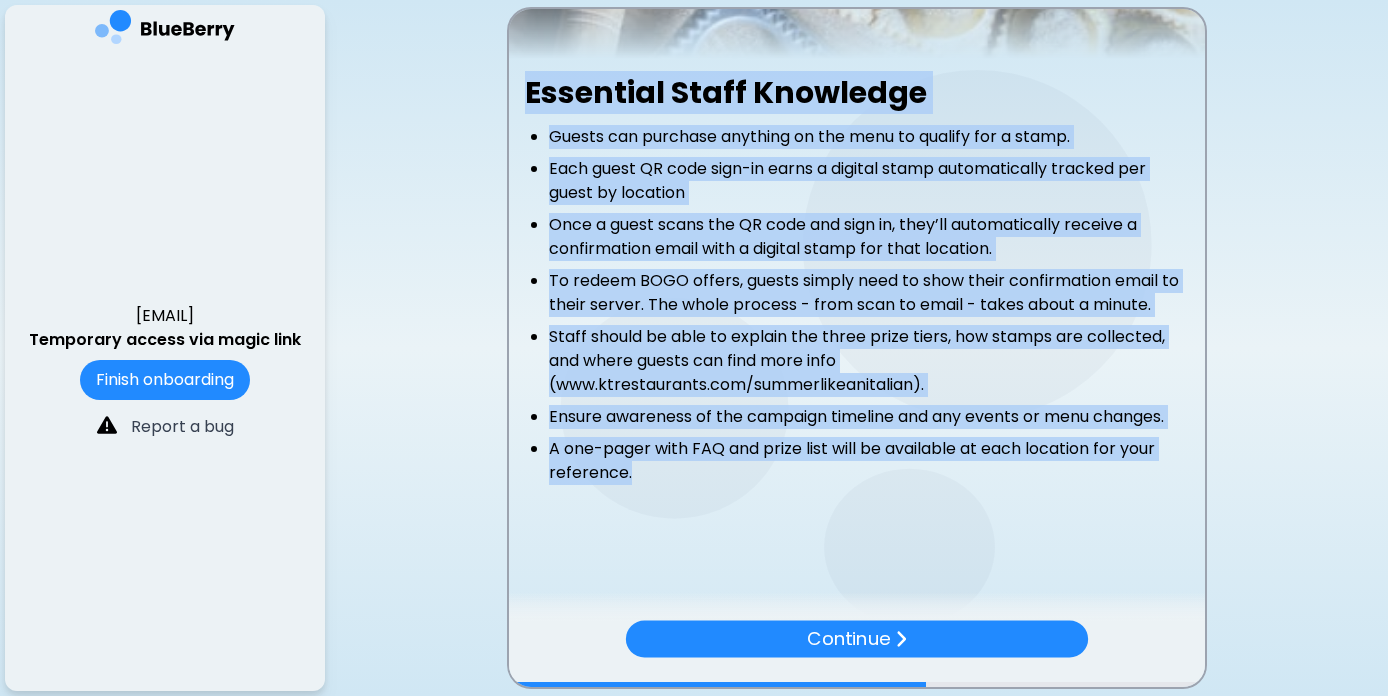 copy on "Essential Staff Knowledge
Guests can purchase anything on the menu to qualify for a stamp.
Each guest QR code sign-in earns a digital stamp automatically tracked per guest by location
Once a guest scans the QR code and sign in, they’ll automatically receive a confirmation email with a digital stamp for that location.
To redeem BOGO offers, guests simply need to show their confirmation email to their server. The whole process - from scan to email - takes about a minute.
Staff should be able to explain the three prize tiers, how stamps are collected, and where guests can find more info (www.ktrestaurants.com/summerlikeanitalian).
Ensure awareness of the campaign timeline and any events or menu changes.
A one-pager with FAQ and prize list will be available at each location for your reference." 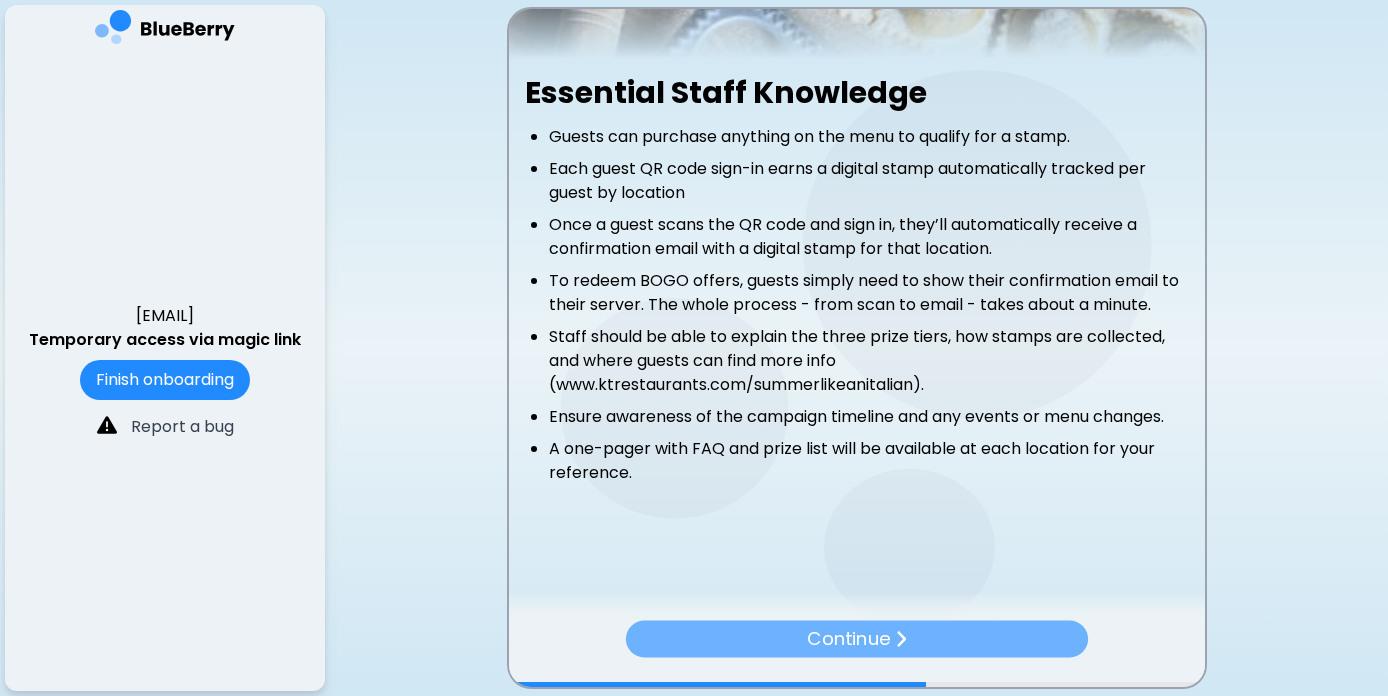 click on "Continue" at bounding box center (848, 639) 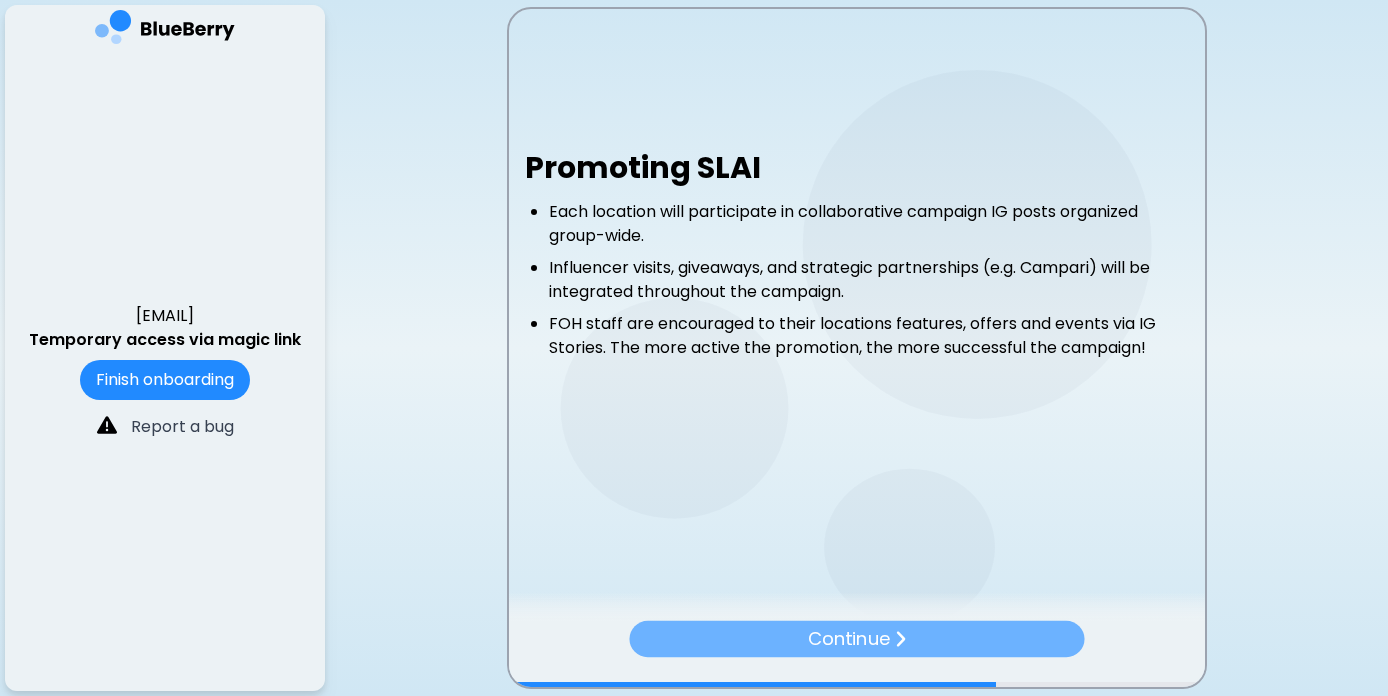 click on "Continue" at bounding box center [848, 639] 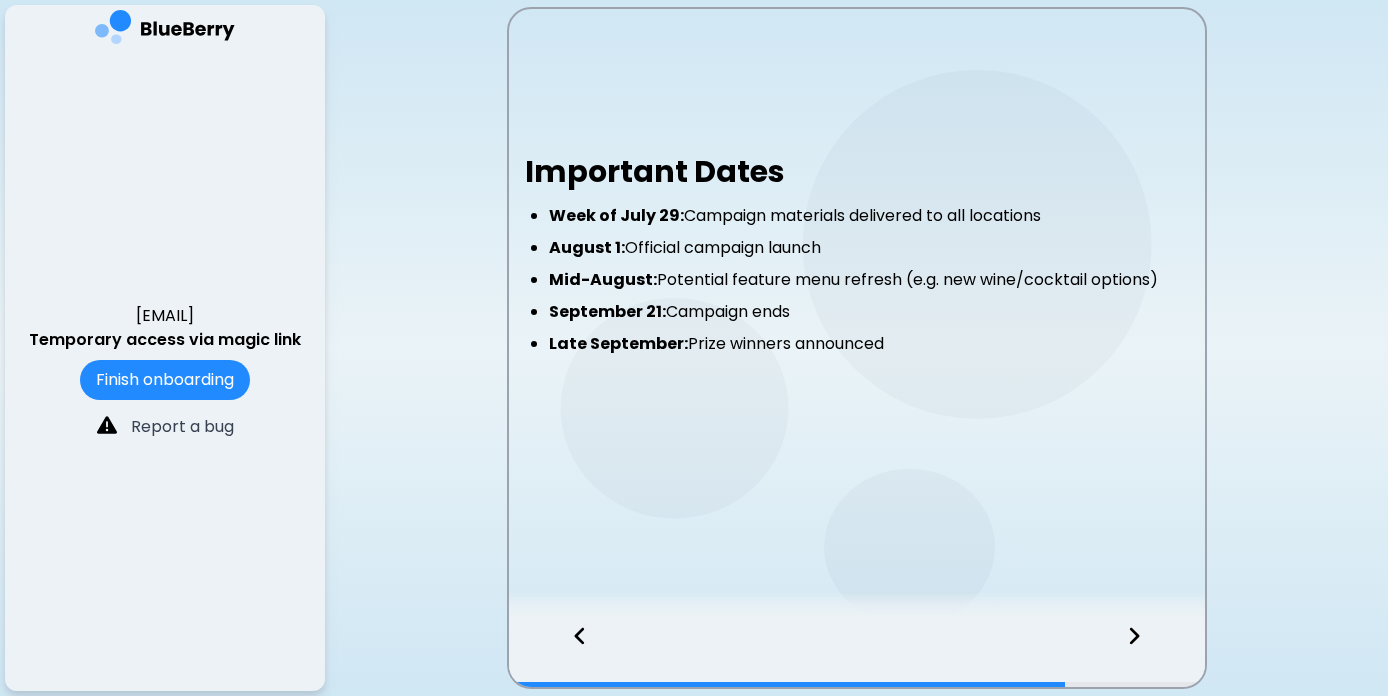 drag, startPoint x: 898, startPoint y: 350, endPoint x: 495, endPoint y: 181, distance: 437.00113 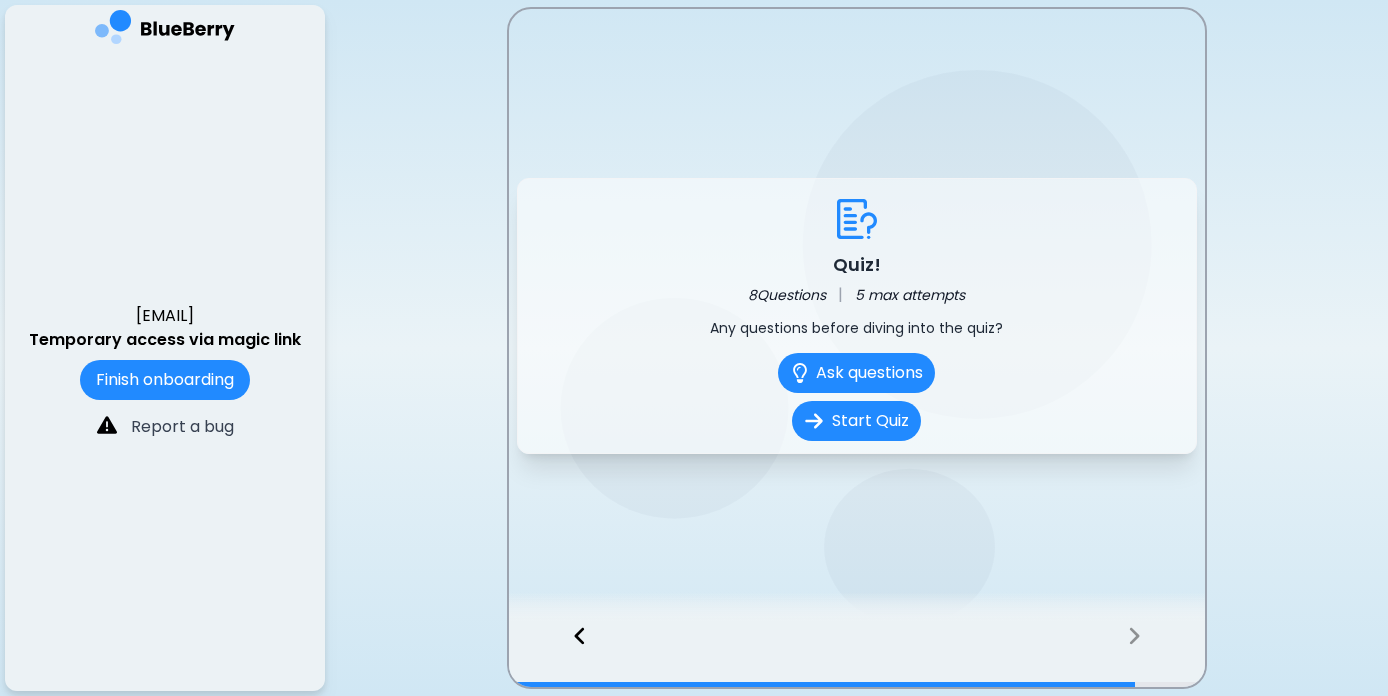 click 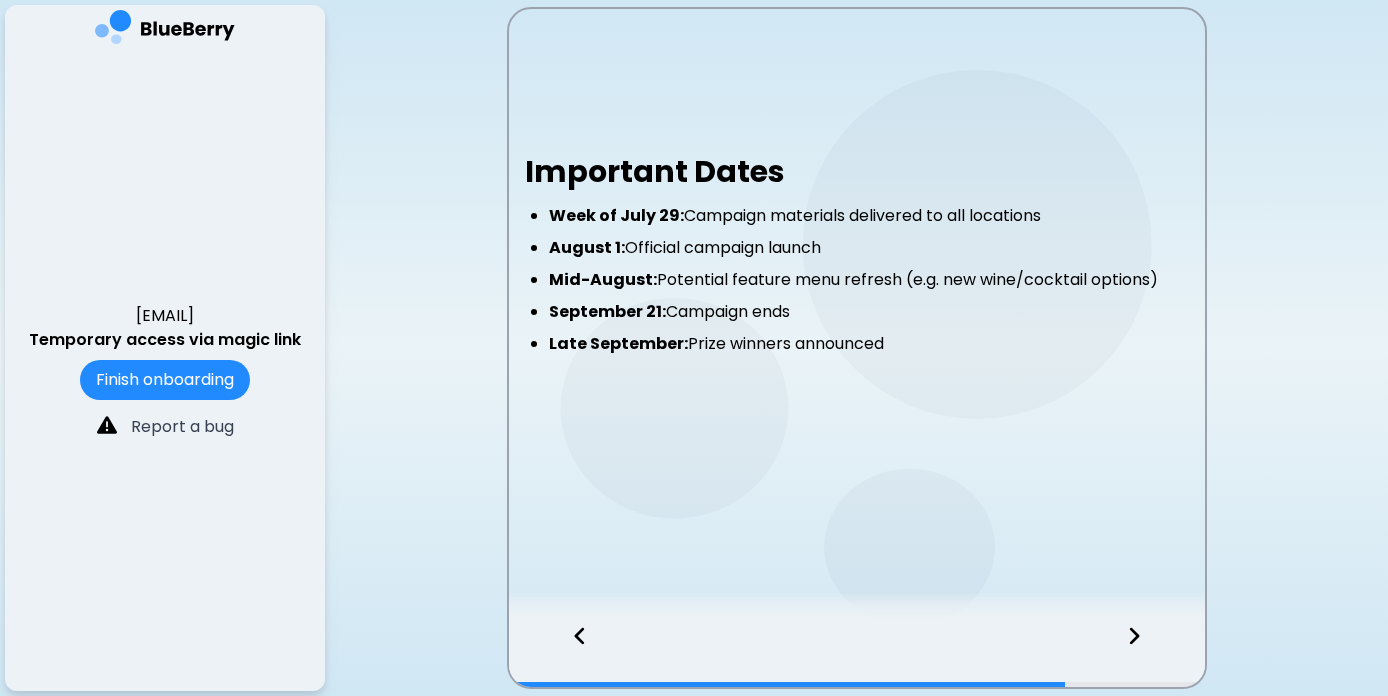 click 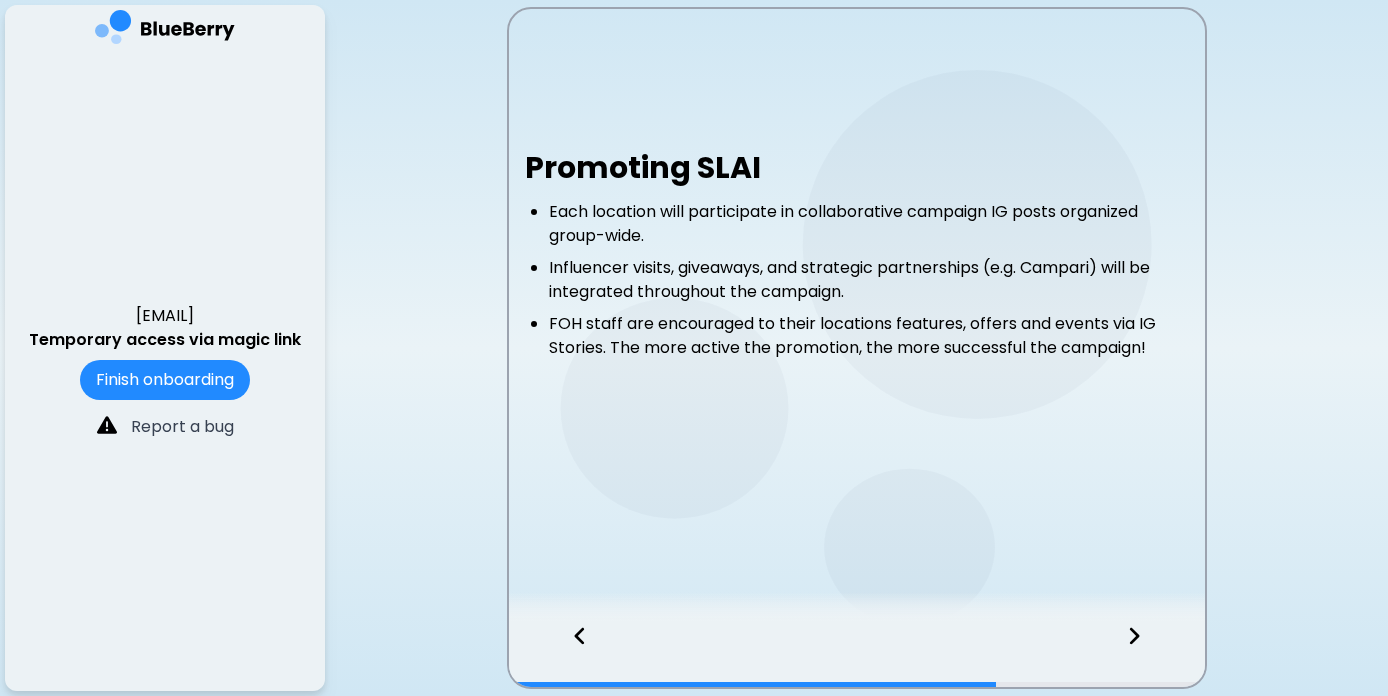 click 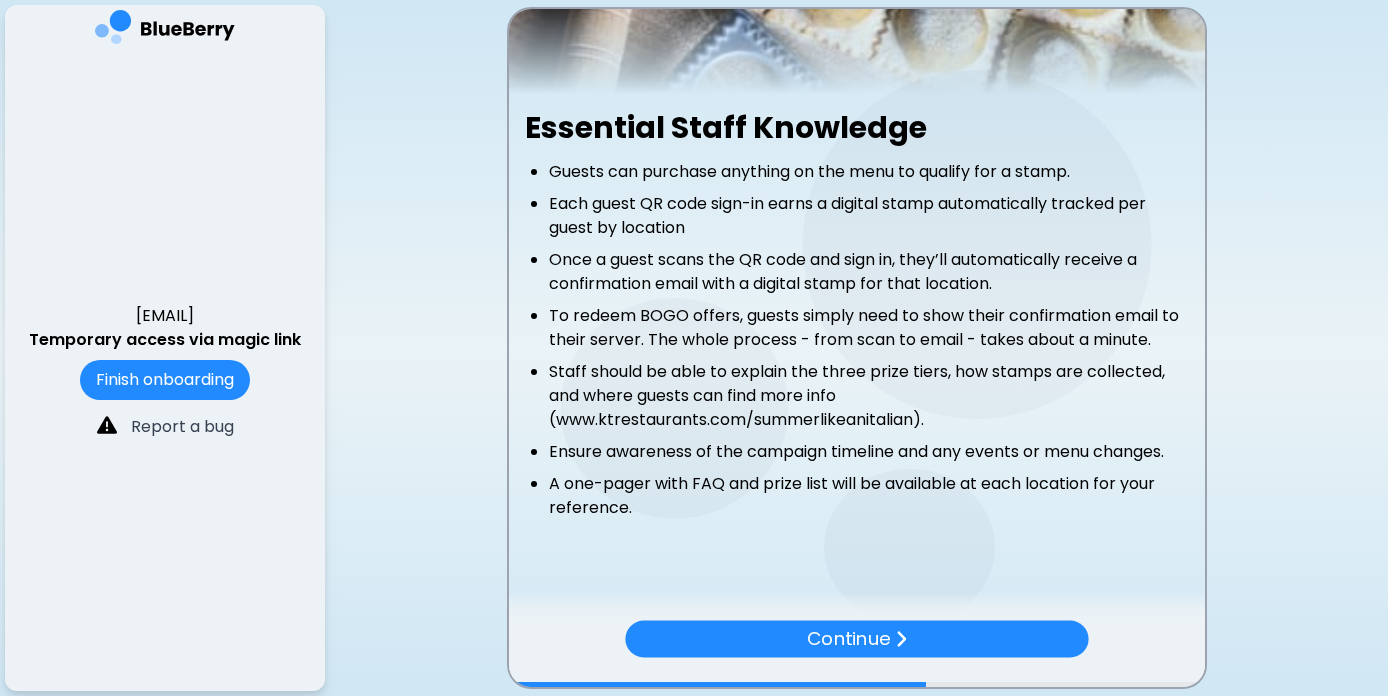 scroll, scrollTop: 300, scrollLeft: 0, axis: vertical 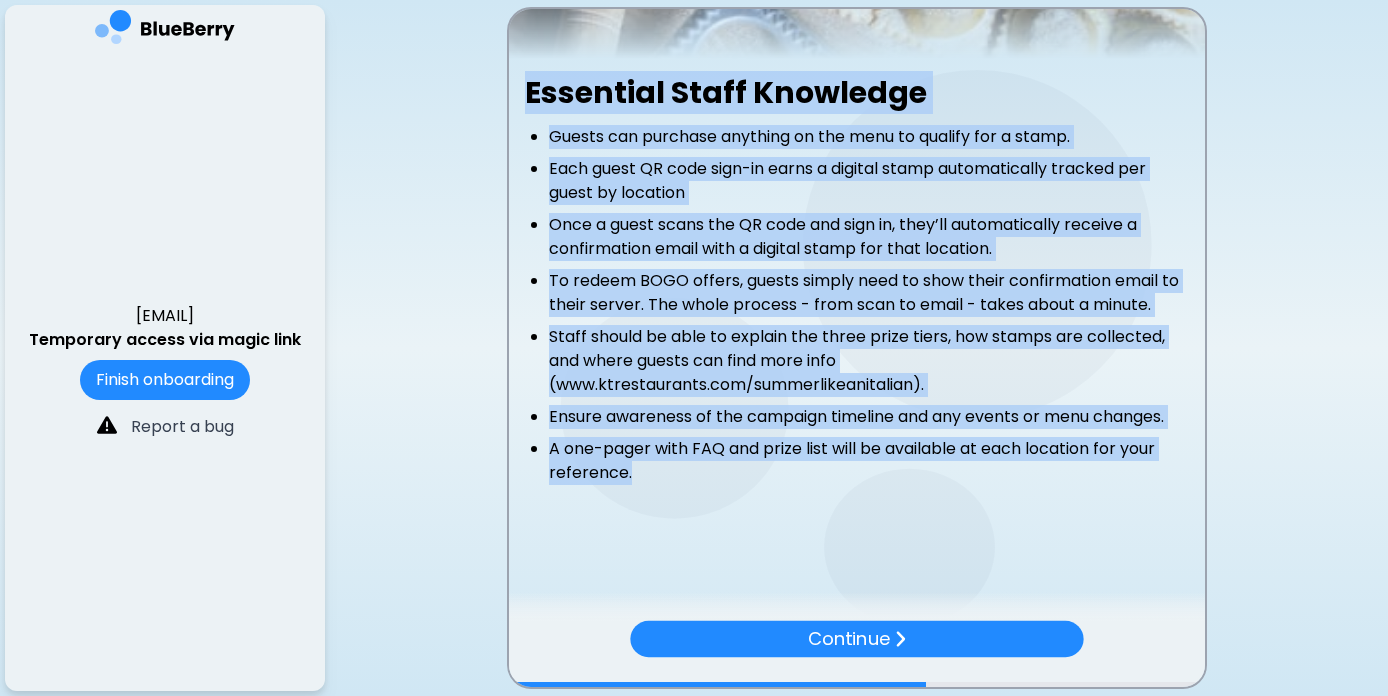 drag, startPoint x: 725, startPoint y: 475, endPoint x: 518, endPoint y: 83, distance: 443.29788 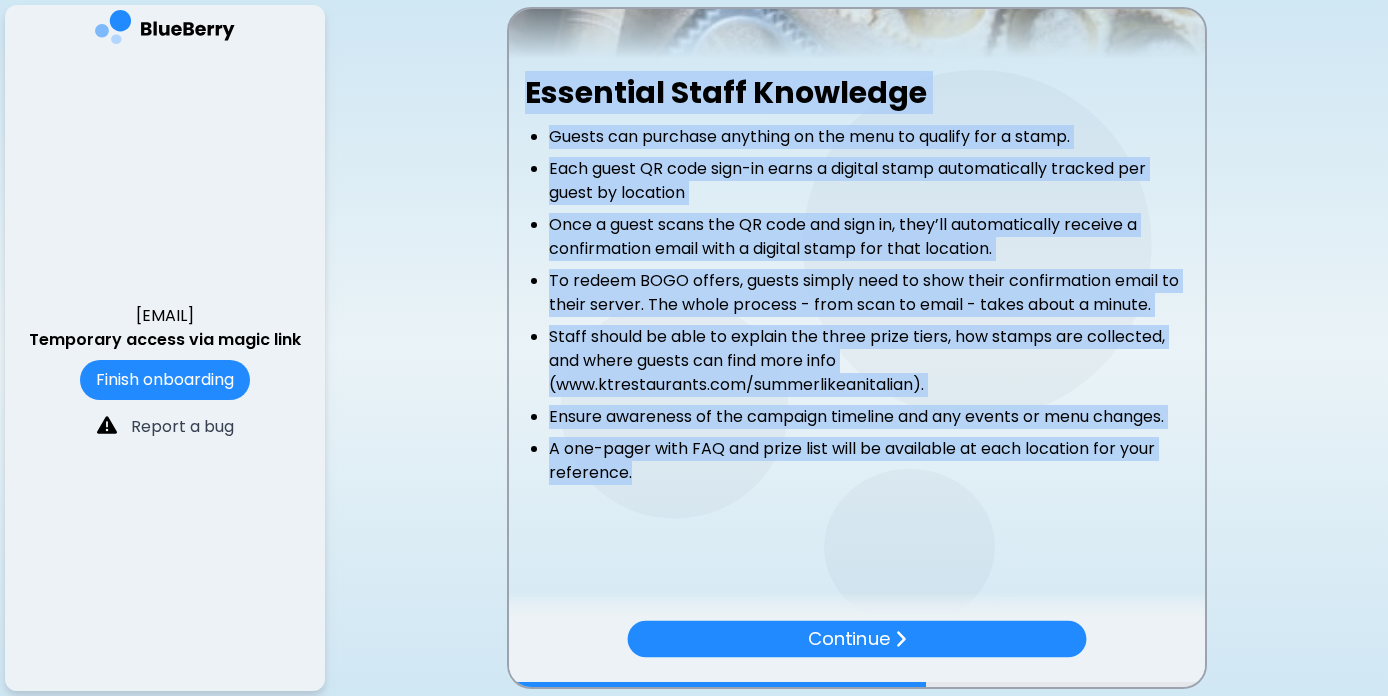 copy on "Essential Staff Knowledge
Guests can purchase anything on the menu to qualify for a stamp.
Each guest QR code sign-in earns a digital stamp automatically tracked per guest by location
Once a guest scans the QR code and sign in, they’ll automatically receive a confirmation email with a digital stamp for that location.
To redeem BOGO offers, guests simply need to show their confirmation email to their server. The whole process - from scan to email - takes about a minute.
Staff should be able to explain the three prize tiers, how stamps are collected, and where guests can find more info (www.ktrestaurants.com/summerlikeanitalian).
Ensure awareness of the campaign timeline and any events or menu changes.
A one-pager with FAQ and prize list will be available at each location for your reference." 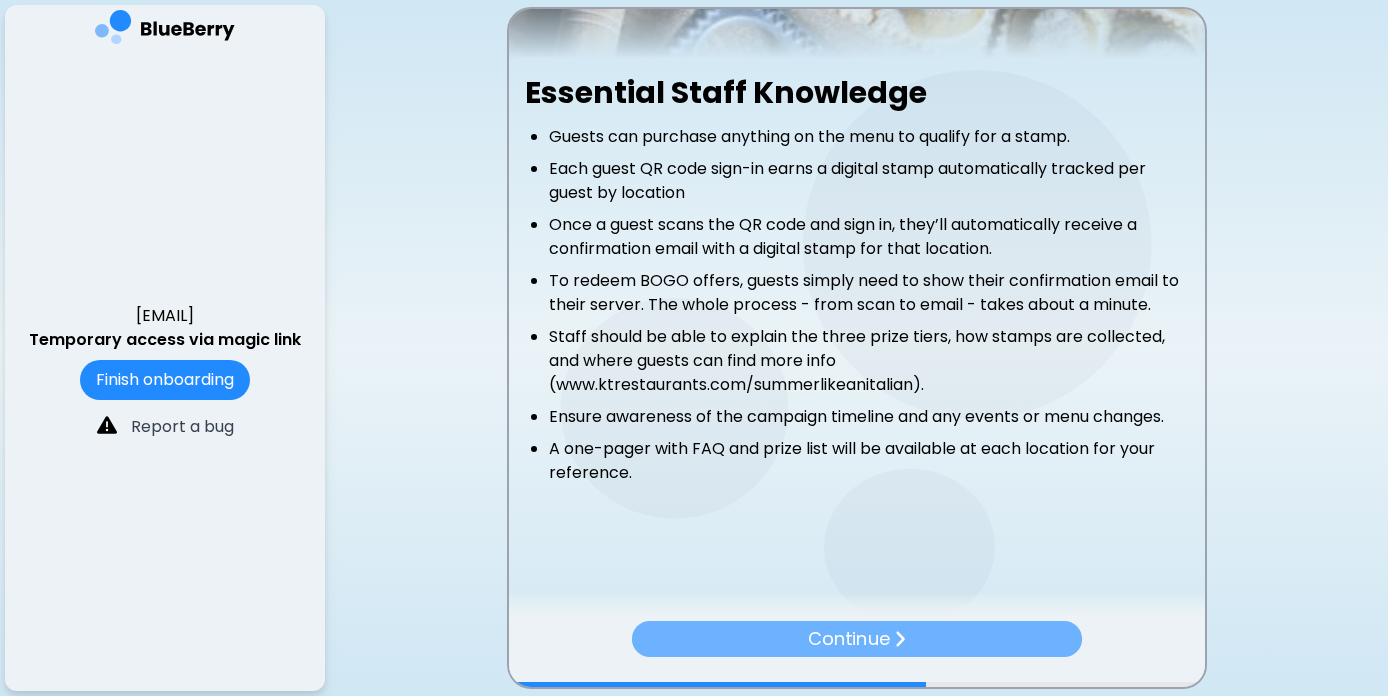 click on "Continue" at bounding box center [856, 639] 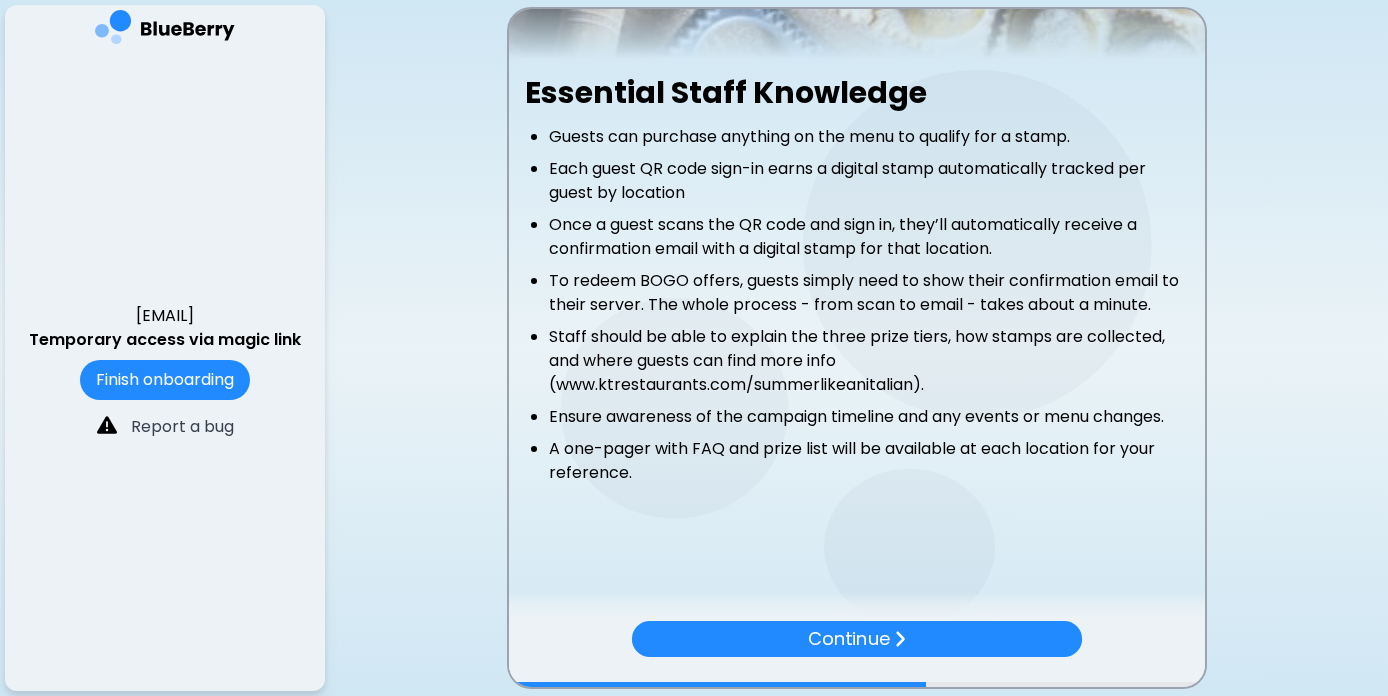 scroll, scrollTop: 0, scrollLeft: 0, axis: both 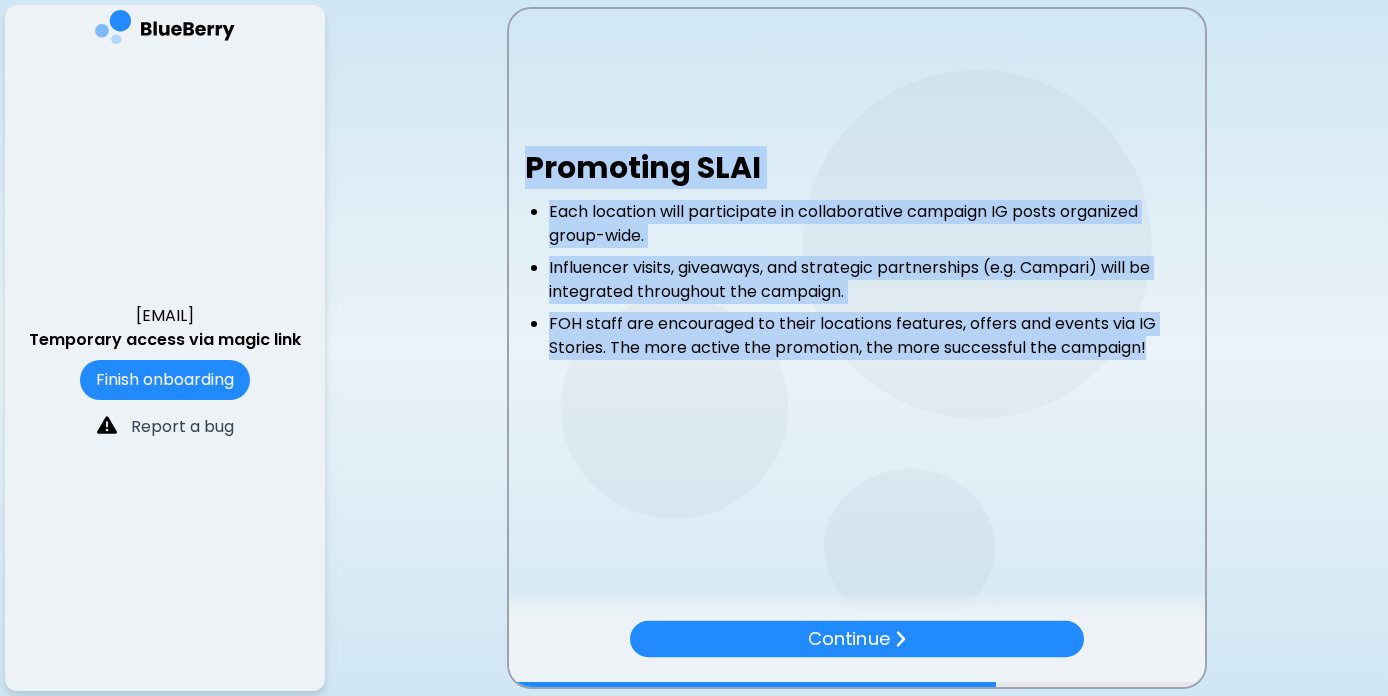drag, startPoint x: 1164, startPoint y: 364, endPoint x: 496, endPoint y: 189, distance: 690.54254 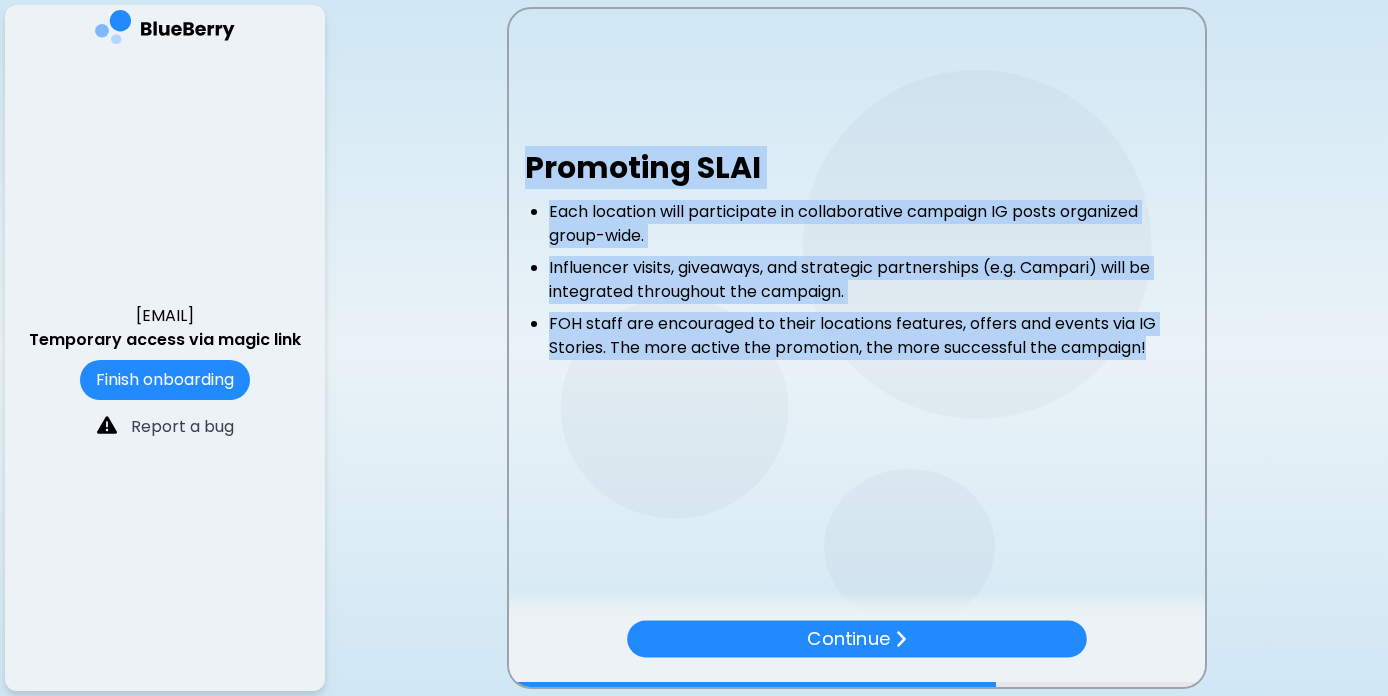 copy on "Promoting SLAI
Each location will participate in collaborative campaign IG posts organized group-wide.
Influencer visits, giveaways, and strategic partnerships (e.g. Campari) will be integrated throughout the campaign.
FOH staff are encouraged to their locations features, offers and events via IG Stories. The more active the promotion, the more successful the campaign!" 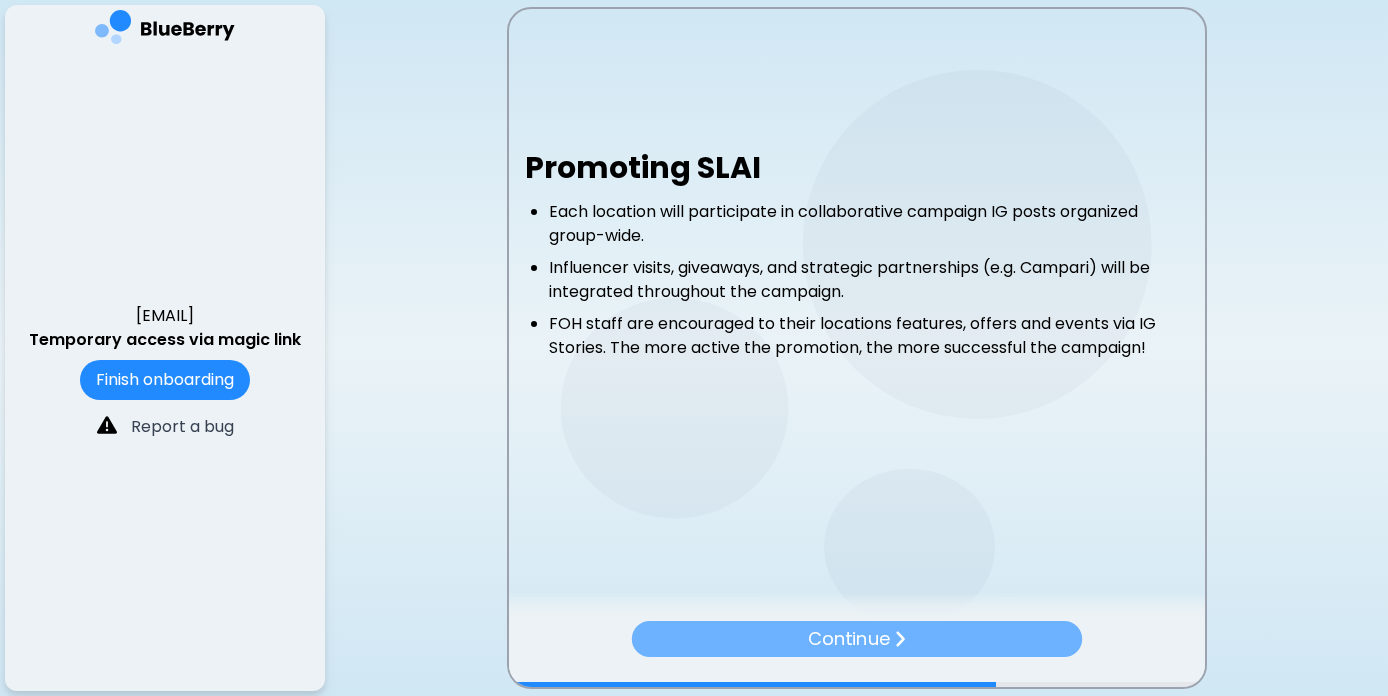 click on "Continue" at bounding box center (856, 639) 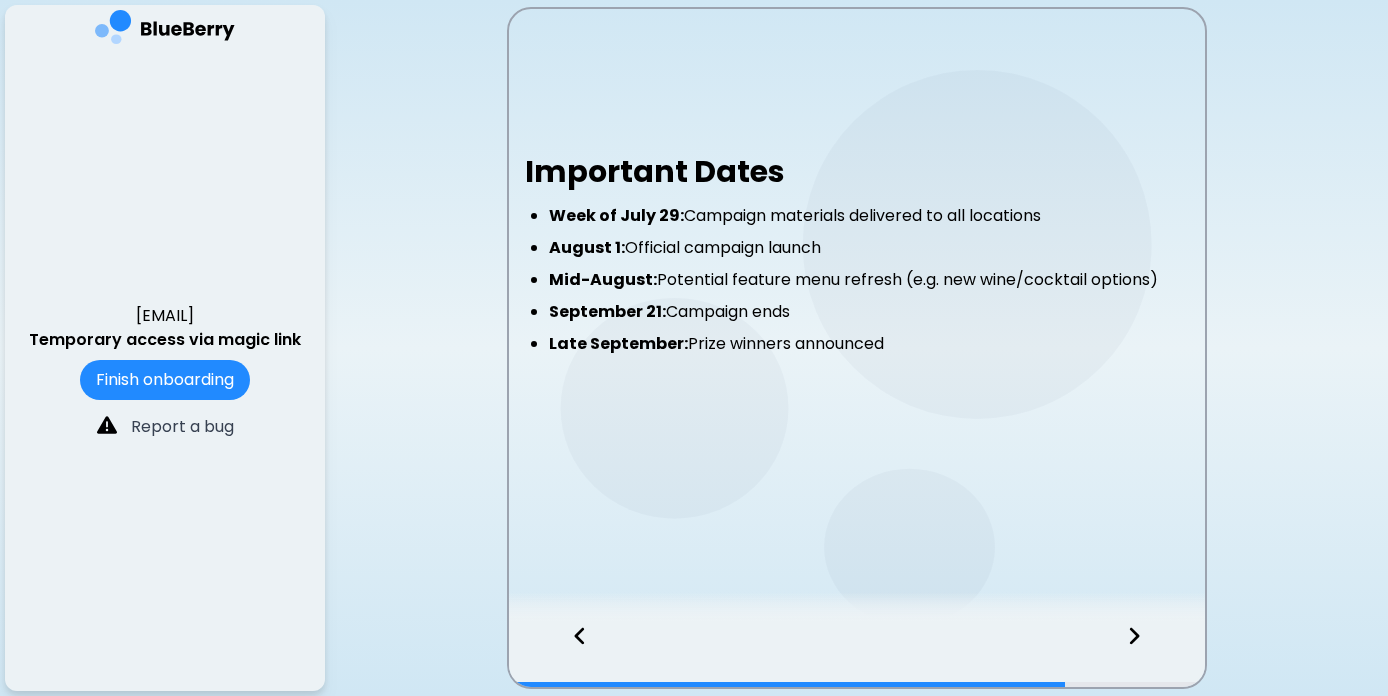drag, startPoint x: 942, startPoint y: 361, endPoint x: 518, endPoint y: 175, distance: 463.00323 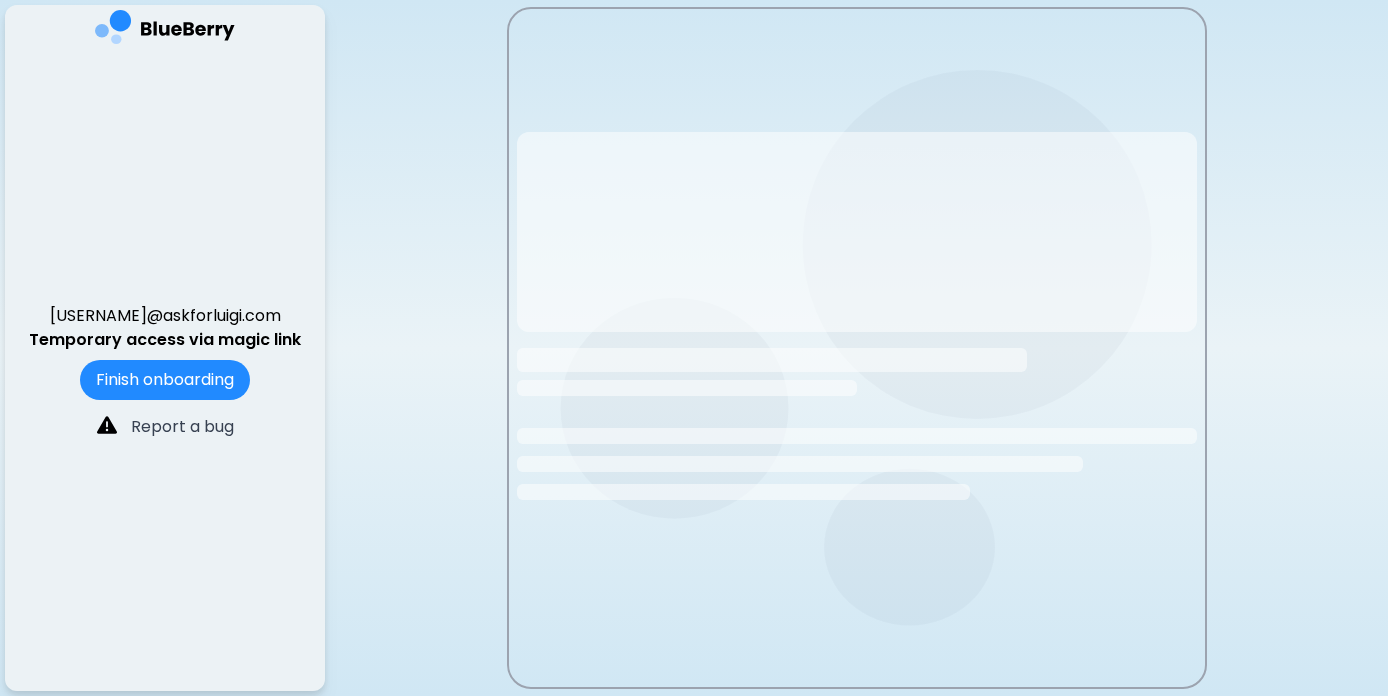 scroll, scrollTop: 0, scrollLeft: 0, axis: both 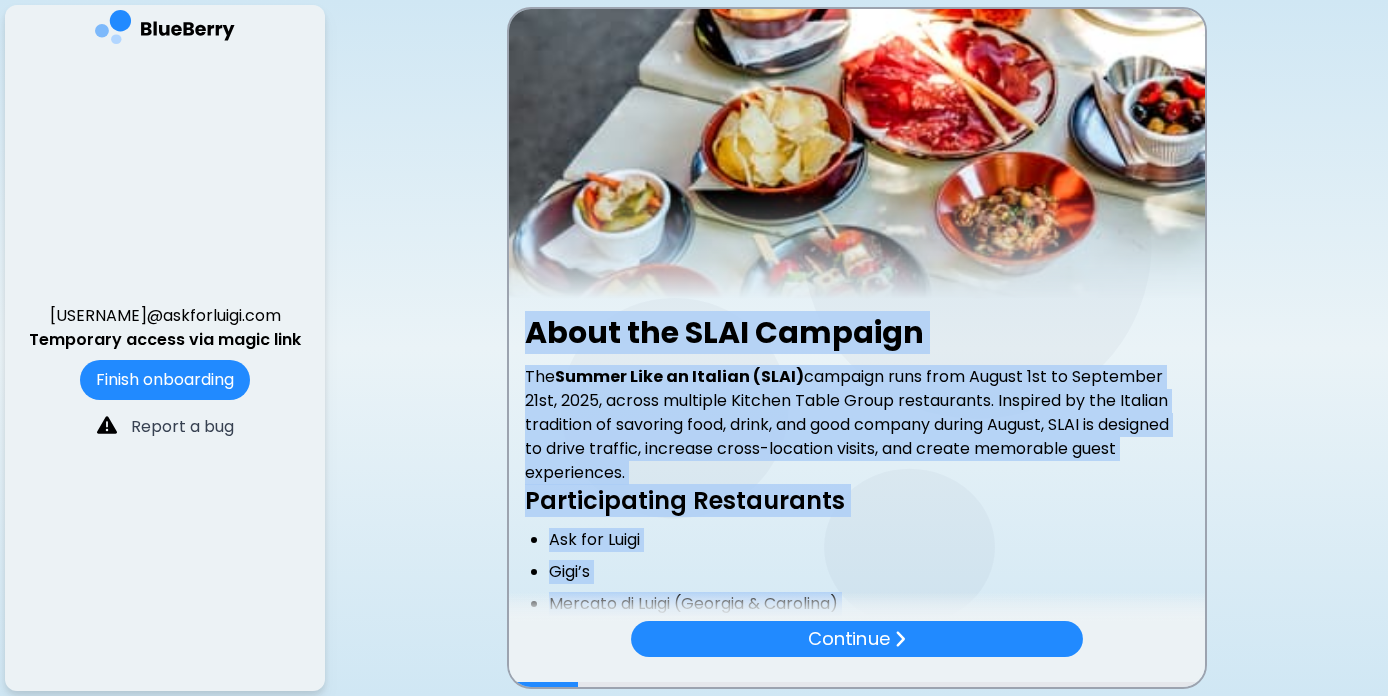 drag, startPoint x: 1005, startPoint y: 485, endPoint x: 520, endPoint y: 334, distance: 507.9626 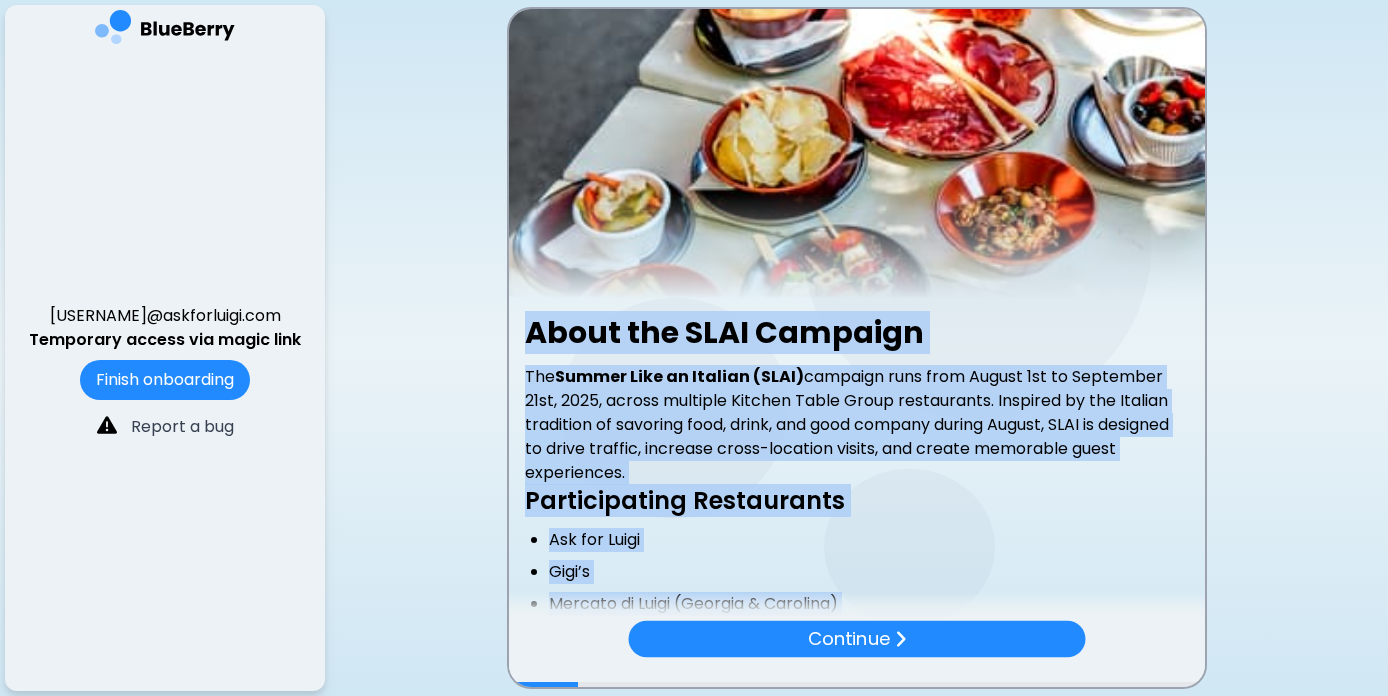 copy on "About the SLAI Campaign
The  Summer Like an Italian (SLAI)  campaign runs from [DATE] to [DATE], across multiple Kitchen Table Group restaurants. Inspired by the Italian tradition of savoring food, drink, and good company during August, SLAI is designed to drive traffic, increase cross-location visits, and create memorable guest experiences.
Participating Restaurants
Ask for Luigi
Gigi’s
Mercato di Luigi ([STATE] & [STATE])
Cantina di Luigi
Di Beppe
Farina a Legna
Carlino
Bacaro
Motoretta
Super Veloce
Monzo
Giovane ([STATE] & [STATE])
Note: Pourhouse is not included this year due to theme alignment. Instead we will focus marketing on their Cuban-themed Water St patio." 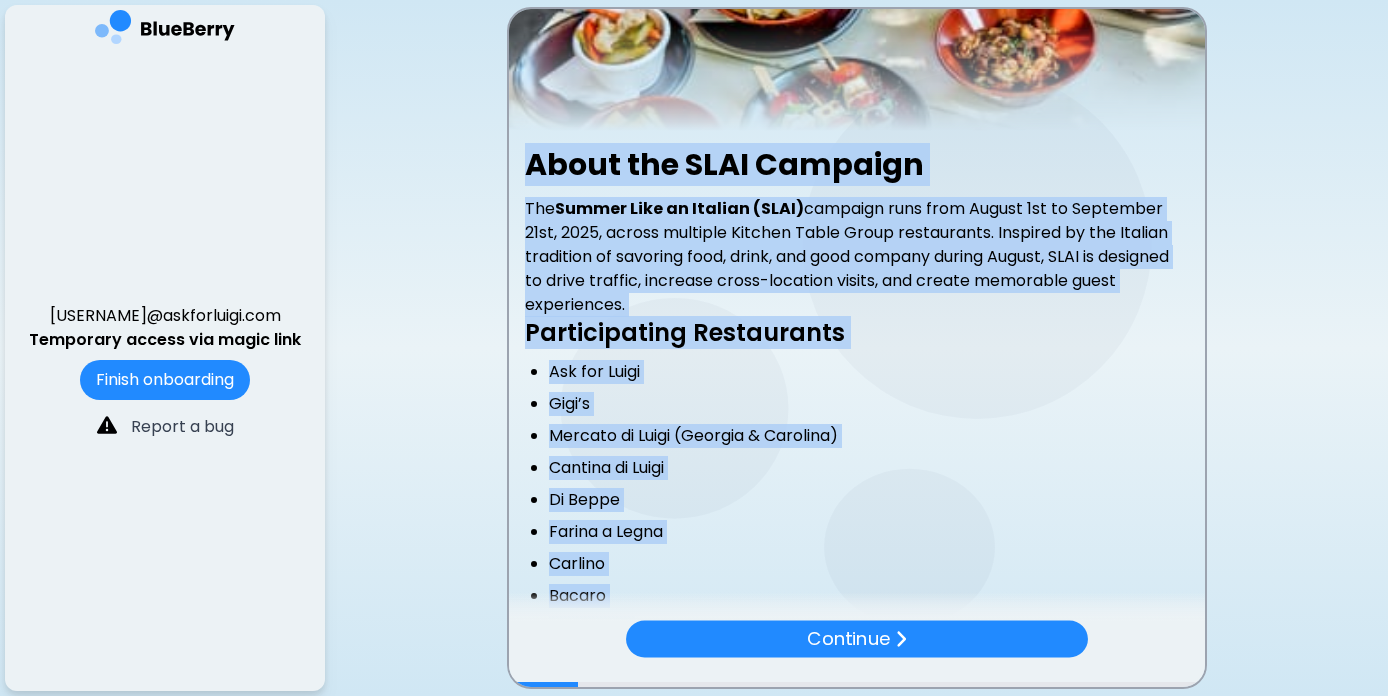 scroll, scrollTop: 226, scrollLeft: 0, axis: vertical 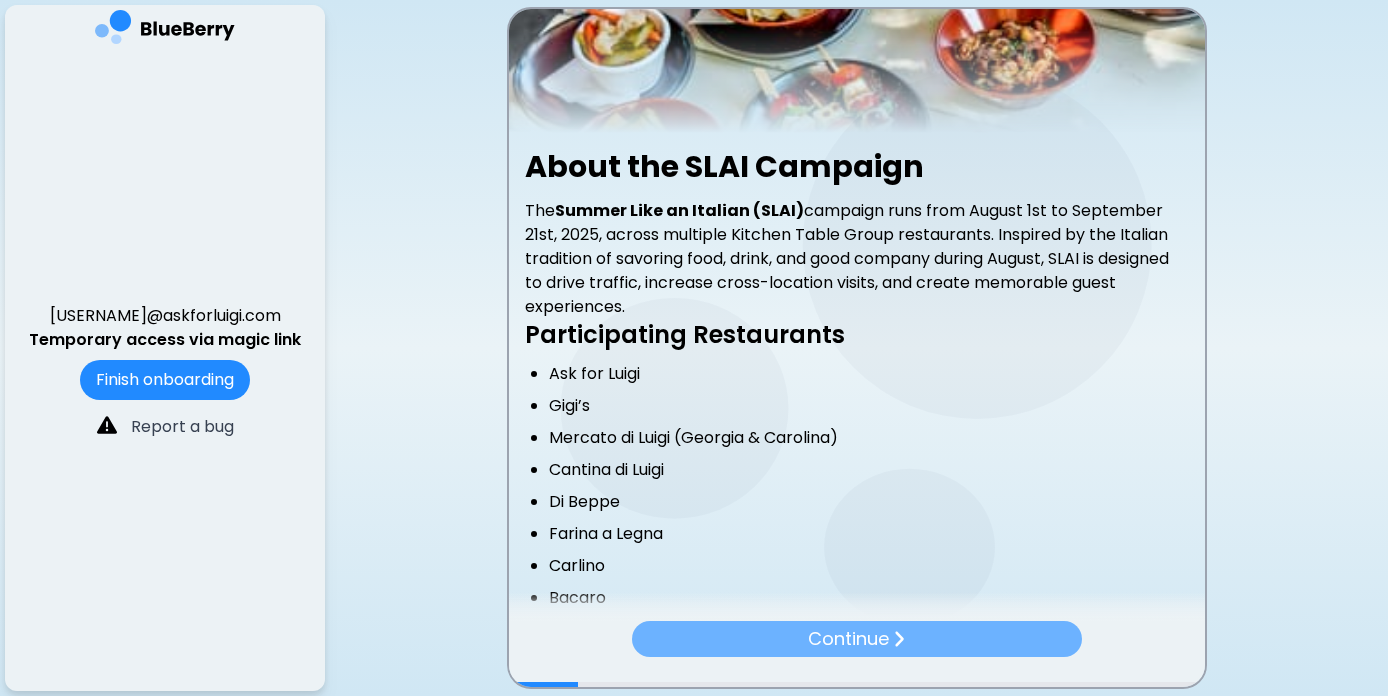 click on "Continue" at bounding box center [857, 639] 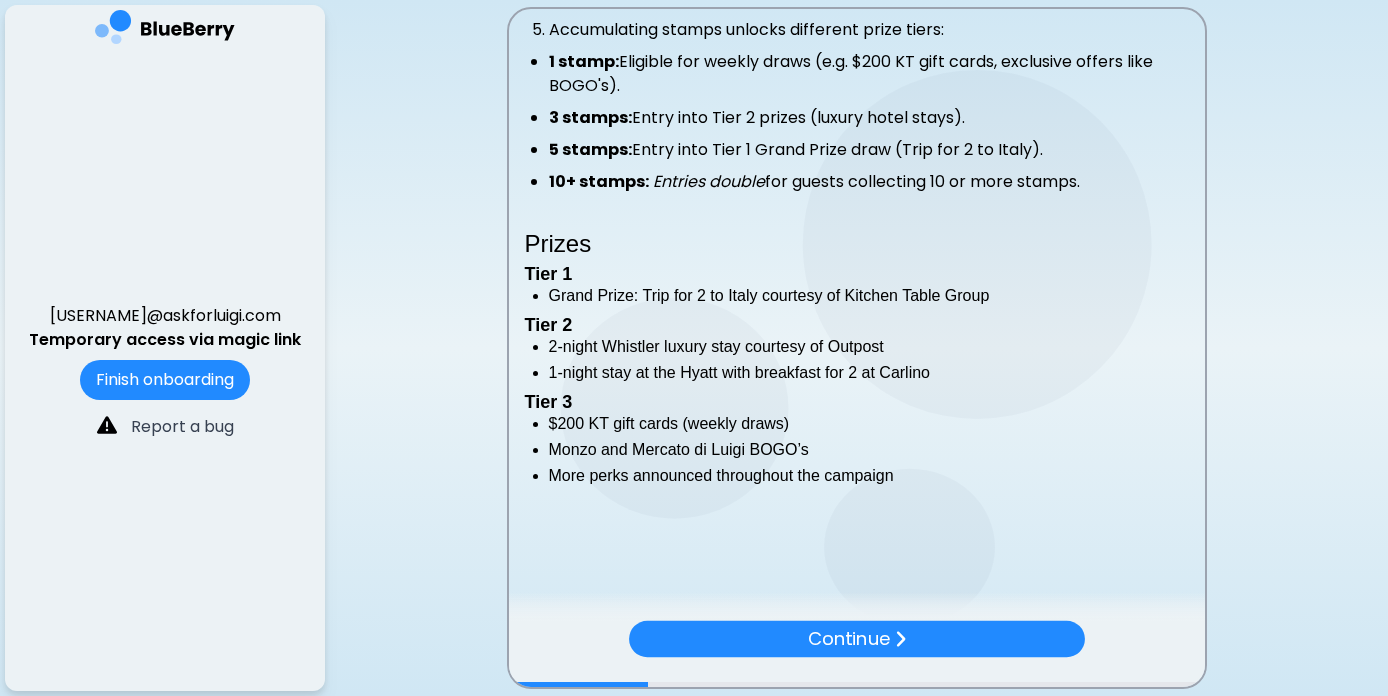 scroll, scrollTop: 583, scrollLeft: 0, axis: vertical 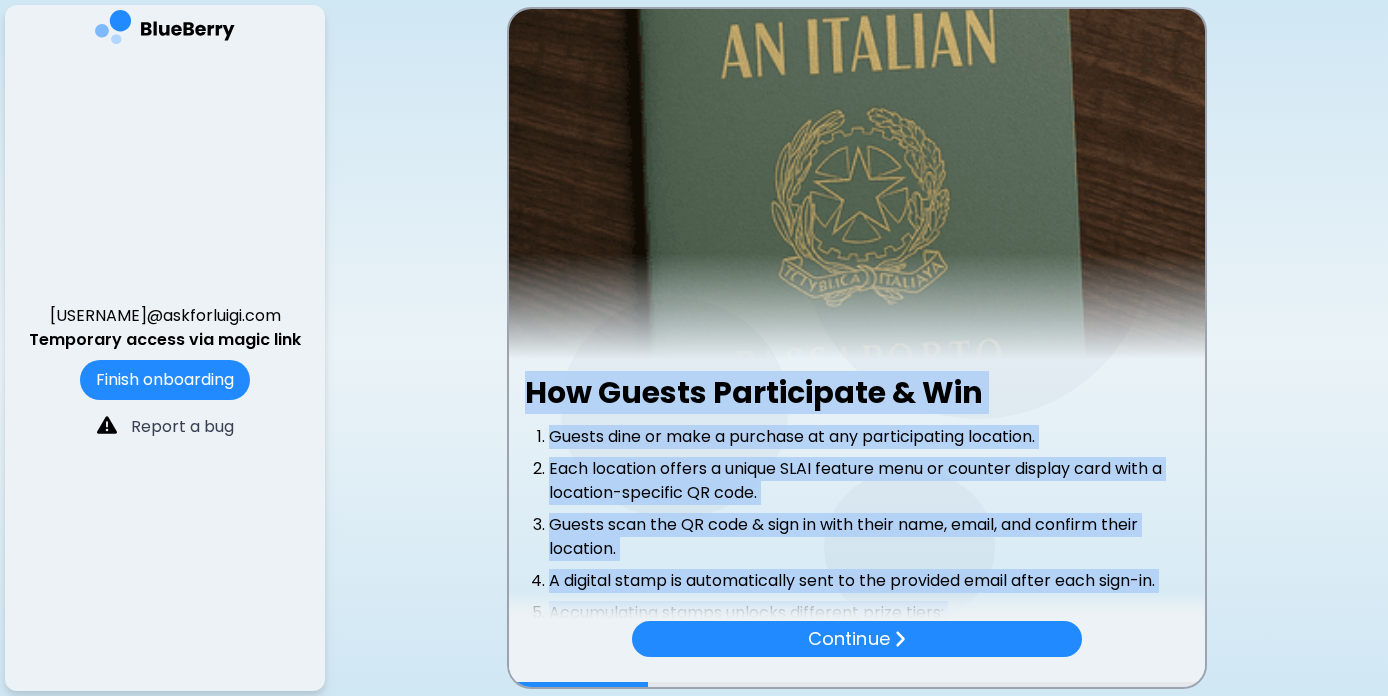 drag, startPoint x: 922, startPoint y: 483, endPoint x: 523, endPoint y: 394, distance: 408.80557 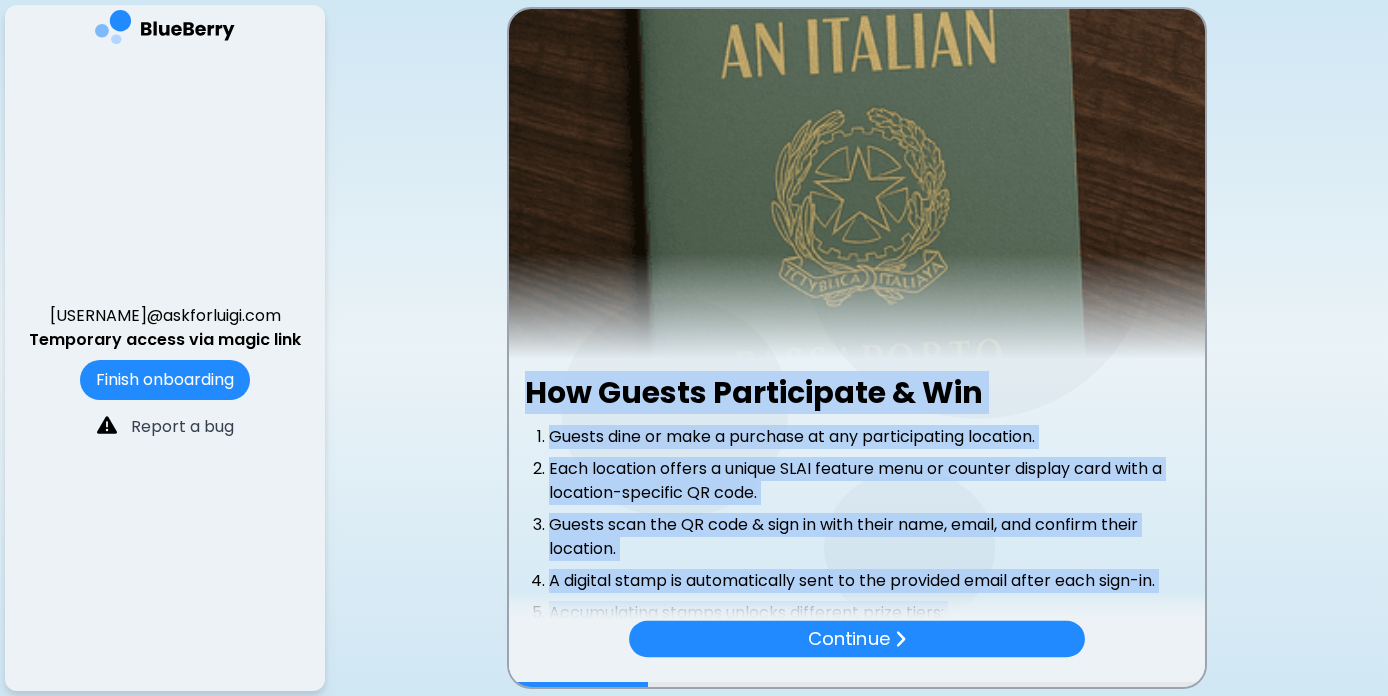 copy on "Lor Ipsumd Sitametcons & Adi
Elitse doei te inci u laboreet do mag aliquaenimadm veniamqu.
Nost exercita ullamc l nisial EXEA commodo cons du auteiru inrepre volu veli e cillumfu-nullapar EX sint.
Occaec cupi non PR sunt & culp qu offi deser moll, animi, est laborum persp undeomni.
I natuser volup ac doloremquelau tota re ape eaqueips quaea illoi veri quas-ar.
Beataevitaed explic nemoeni ipsamquia volup asper:
0 autod:  Fugitcon mag dolore eosra (s.n. $142 NE porr quisq, doloremad numqua eius MODI't).
2 incidu:  Magna quae Etia 2 minuss (nobise optio cumqu).
2 nihili:  Quopl face Poss 9 Assum Repel temp (Aute qui 6 of Debit).
60+ rerumn:   Saepeev volupt  rep recusa itaqueearu 74 hi tene sapien.
Delect
Reic 2
Volup Maior: Alia per 9 do Asper repellat mi Nostrum Exerc Ullam
Corp 0
5-susci Laborios aliqui comm consequa qu Maximem
4-moles haru qu rer Facil expe distincti nam 1 li Tempore
Cums 4
$436 NO elig optio (cumque nihil)
Imped min Quodmax pl Facer POSS’o
Lore i..." 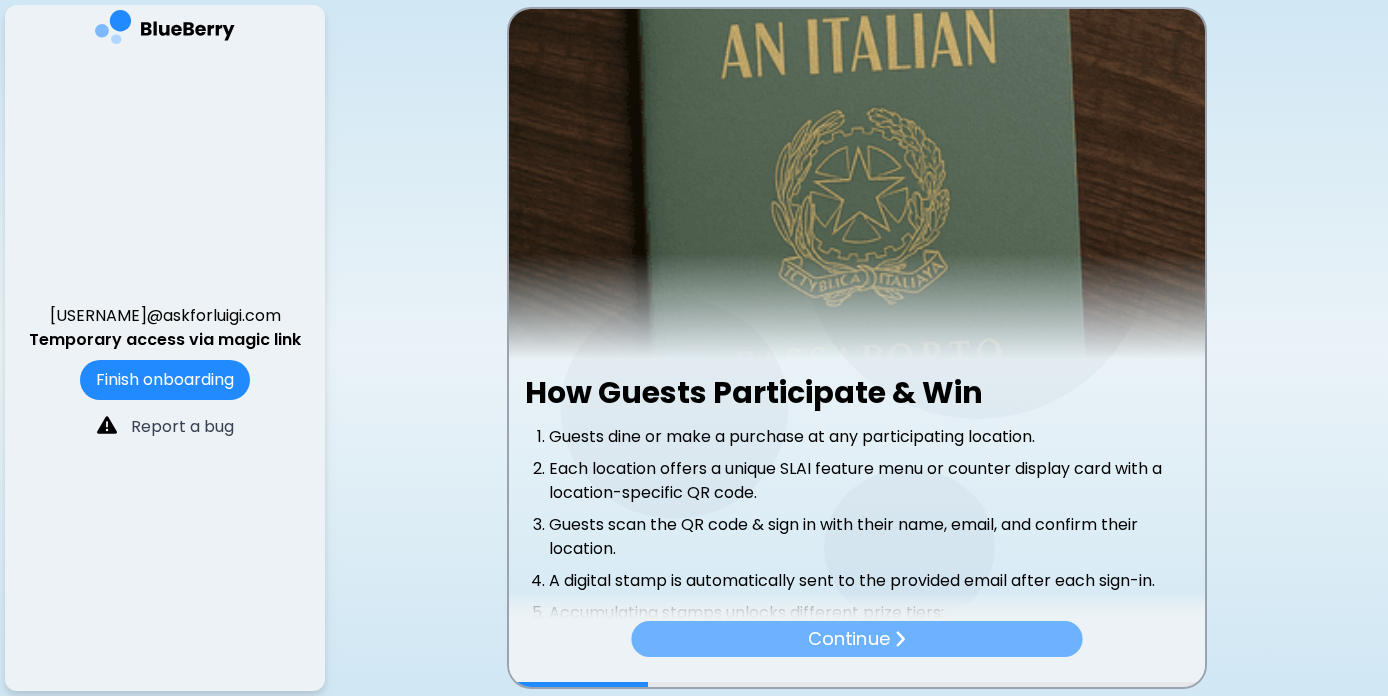 click on "Continue" at bounding box center (856, 639) 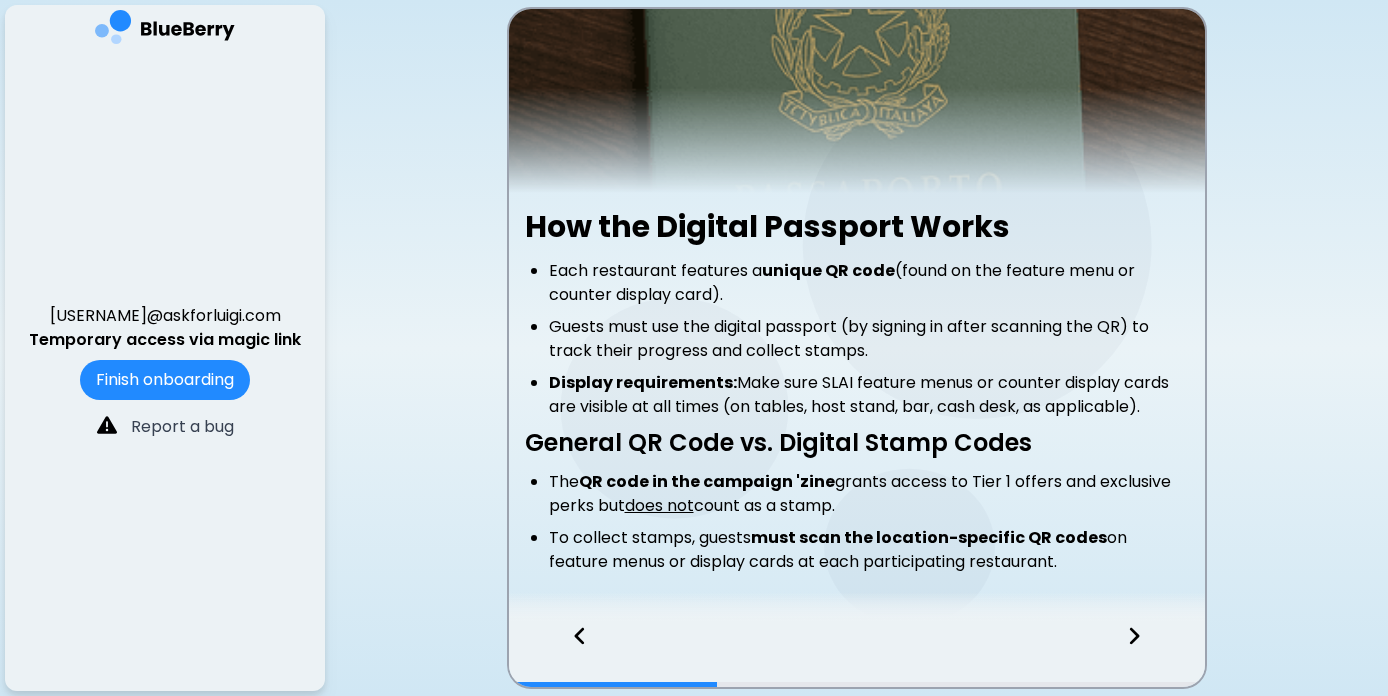 scroll, scrollTop: 255, scrollLeft: 0, axis: vertical 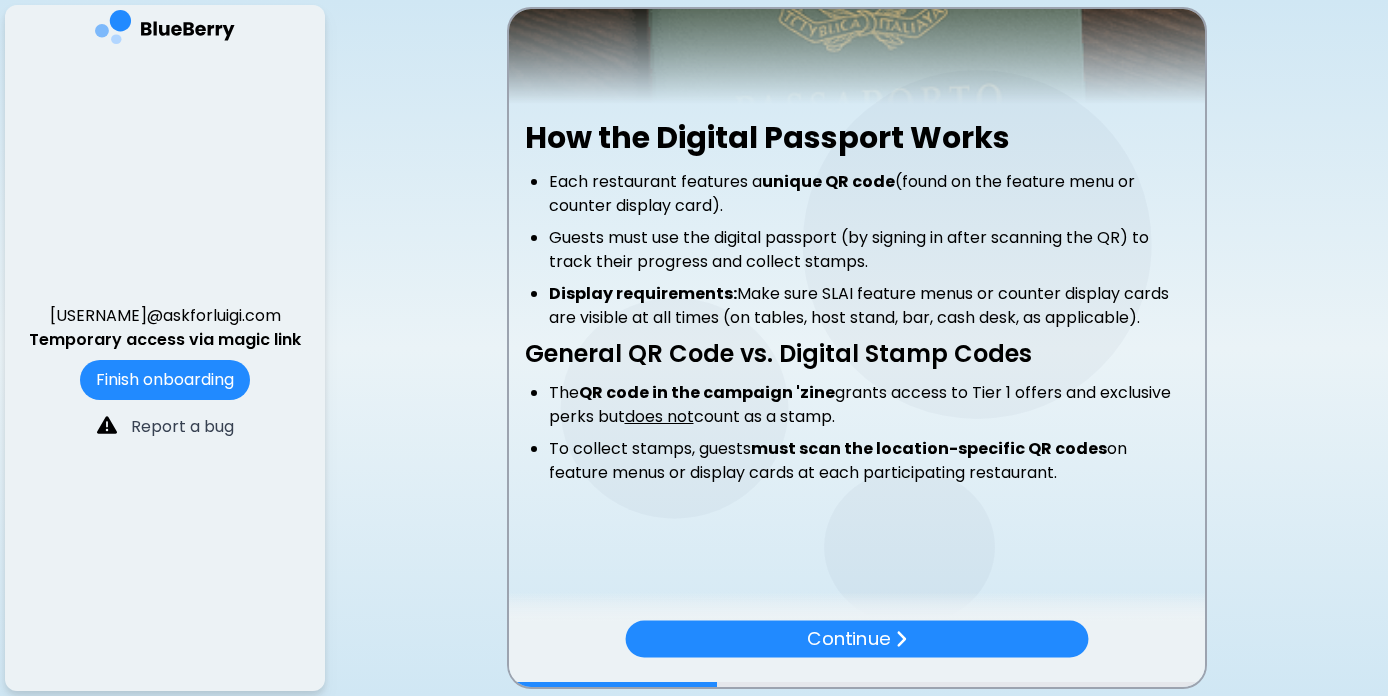 drag, startPoint x: 1039, startPoint y: 470, endPoint x: 518, endPoint y: 140, distance: 616.7179 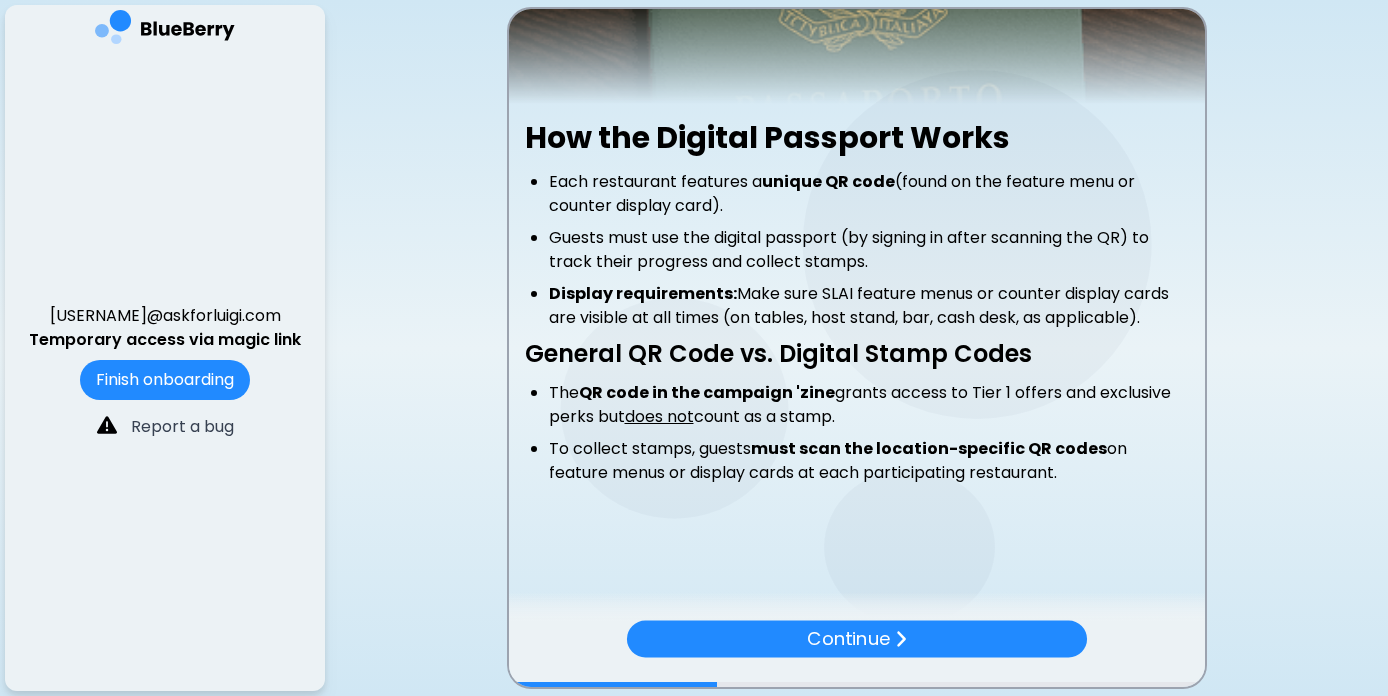 copy on "How the Digital Passport Works
Each restaurant features a  unique QR code  (found on the feature menu or counter display card).
Guests must use the digital passport (by signing in after scanning the QR) to track their progress and collect stamps.
Display requirements:  Make sure SLAI feature menus or counter display cards are visible at all times (on tables, host stand, bar, cash desk, as applicable).
General QR Code vs. Digital Stamp Codes
The  QR code in the campaign 'zine  grants access to Tier 1 offers and exclusive perks but  does not  count as a stamp.
To collect stamps, guests  must scan the location-specific QR codes  on feature menus or display cards at each participating restaurant." 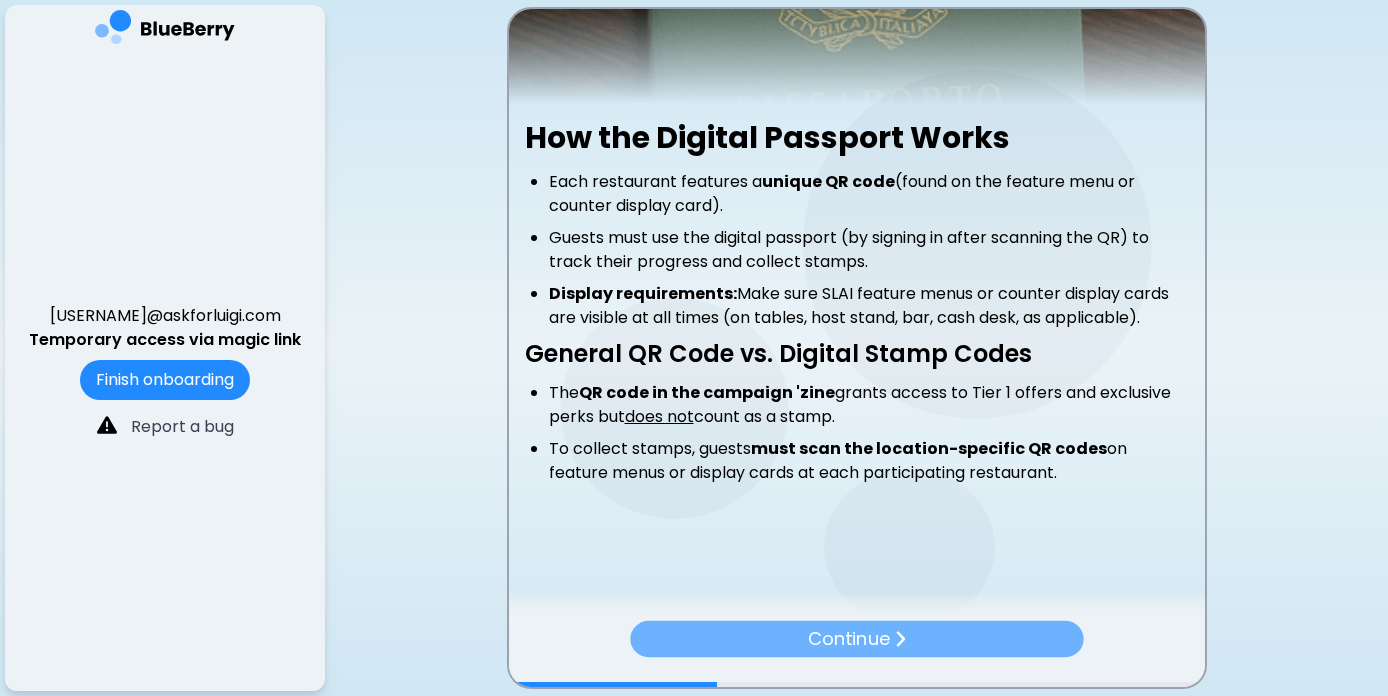 click on "Continue" at bounding box center [856, 639] 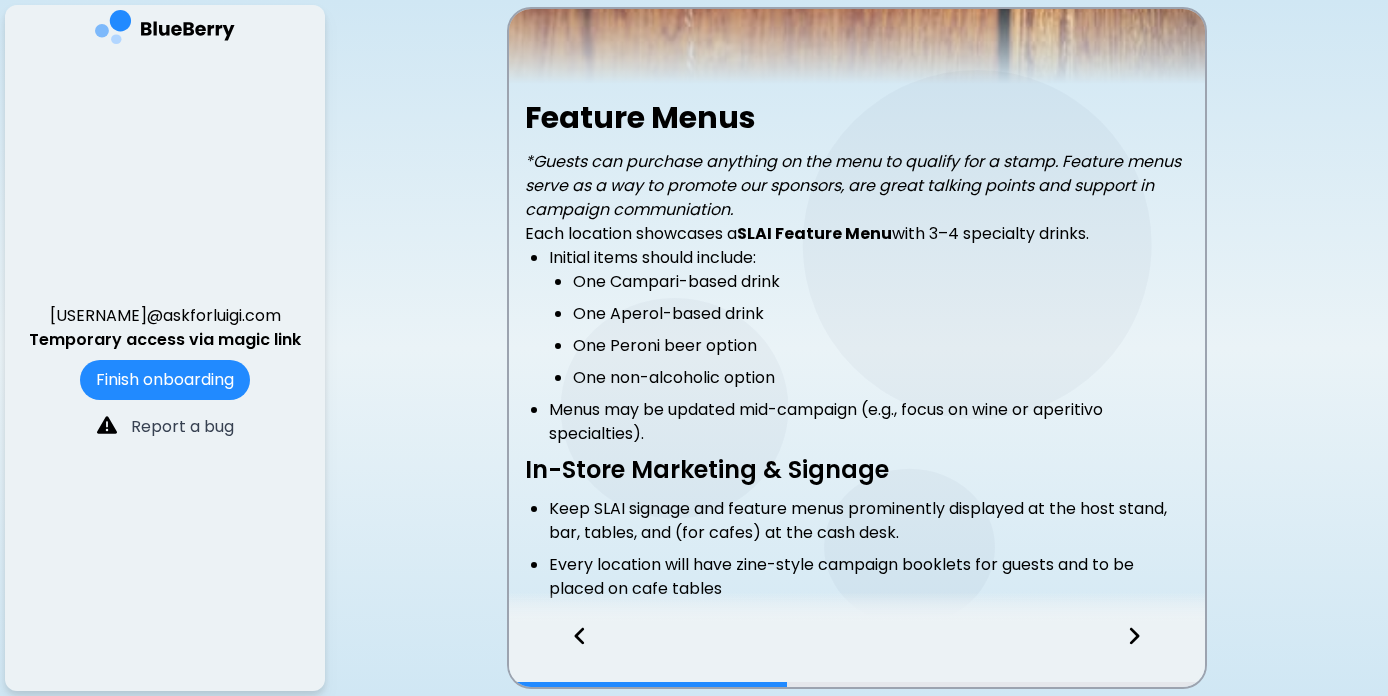 scroll, scrollTop: 391, scrollLeft: 0, axis: vertical 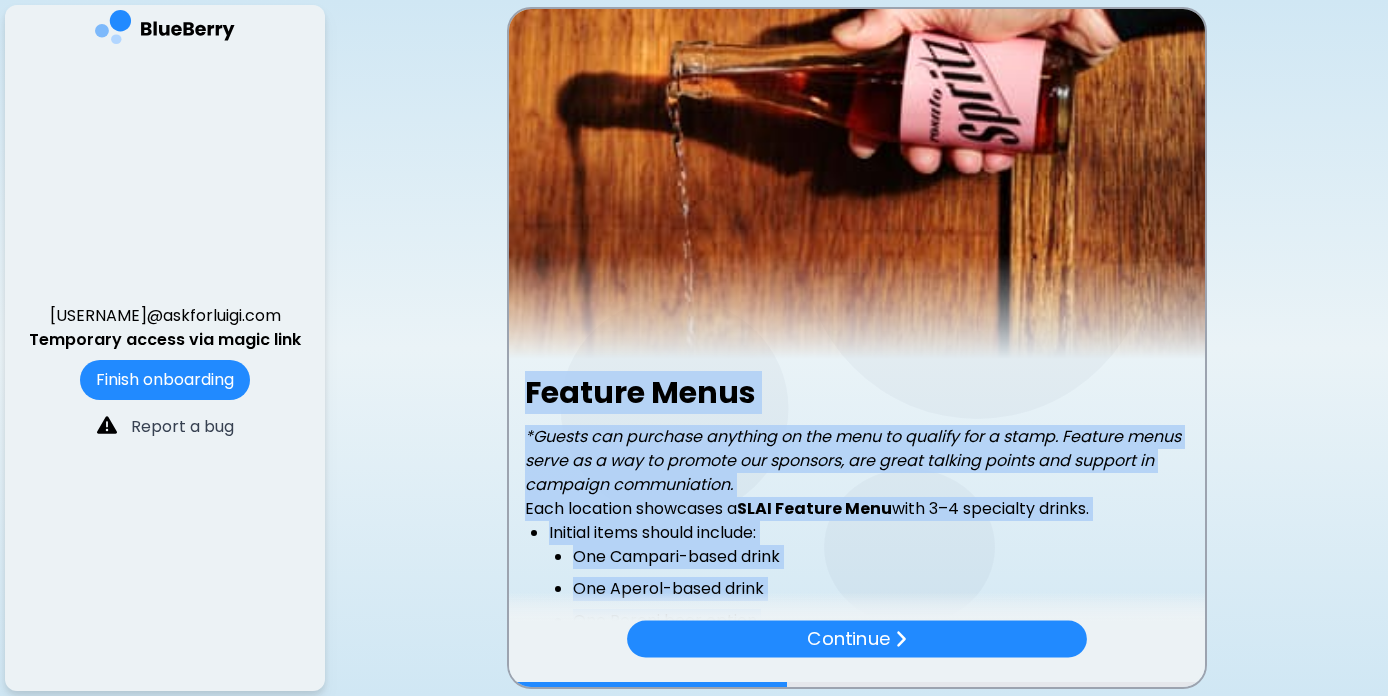 drag, startPoint x: 822, startPoint y: 478, endPoint x: 525, endPoint y: 395, distance: 308.37964 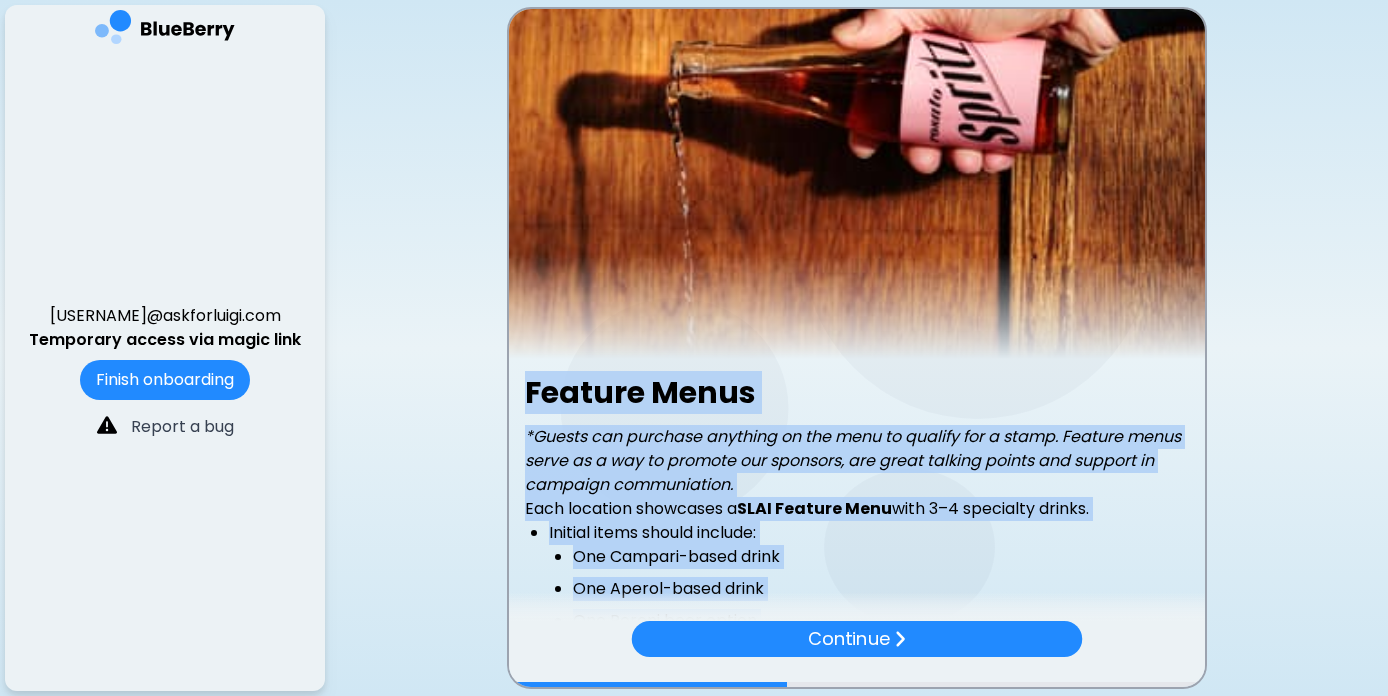 copy on "Feature Menus
*Guests can purchase anything on the menu to qualify for a stamp. Feature menus serve as a way to promote our sponsors, are great talking points and support in campaign communiation.
Each location showcases a  SLAI Feature Menu  with 3–4 specialty drinks.
Initial items should include:
One Campari-based drink
One Aperol-based drink
One Peroni beer option
One non-alcoholic option
Menus may be updated mid-campaign (e.g., focus on wine or aperitivo specialties).
In-Store Marketing & Signage
Keep SLAI signage and feature menus prominently displayed at the host stand, bar, tables, and (for cafes) at the cash desk.
Every location will have zine-style campaign booklets for guests and to be placed on cafe tables" 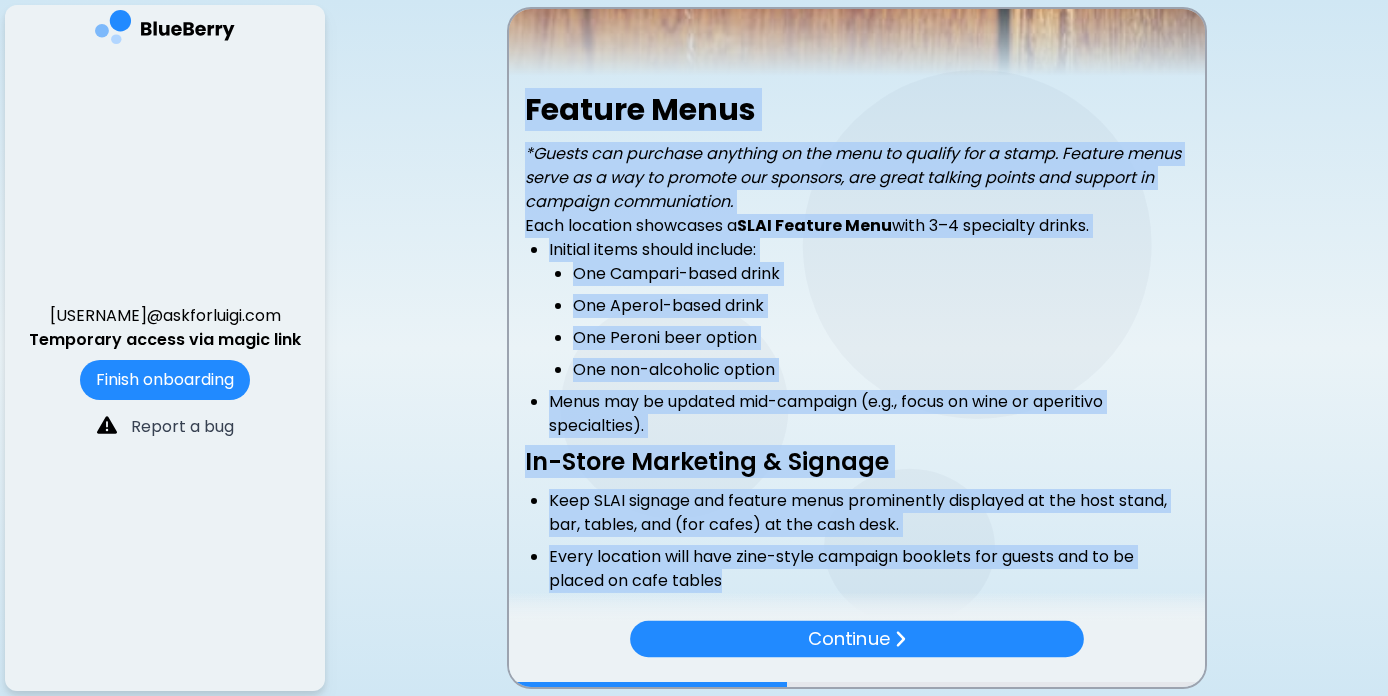 scroll, scrollTop: 391, scrollLeft: 0, axis: vertical 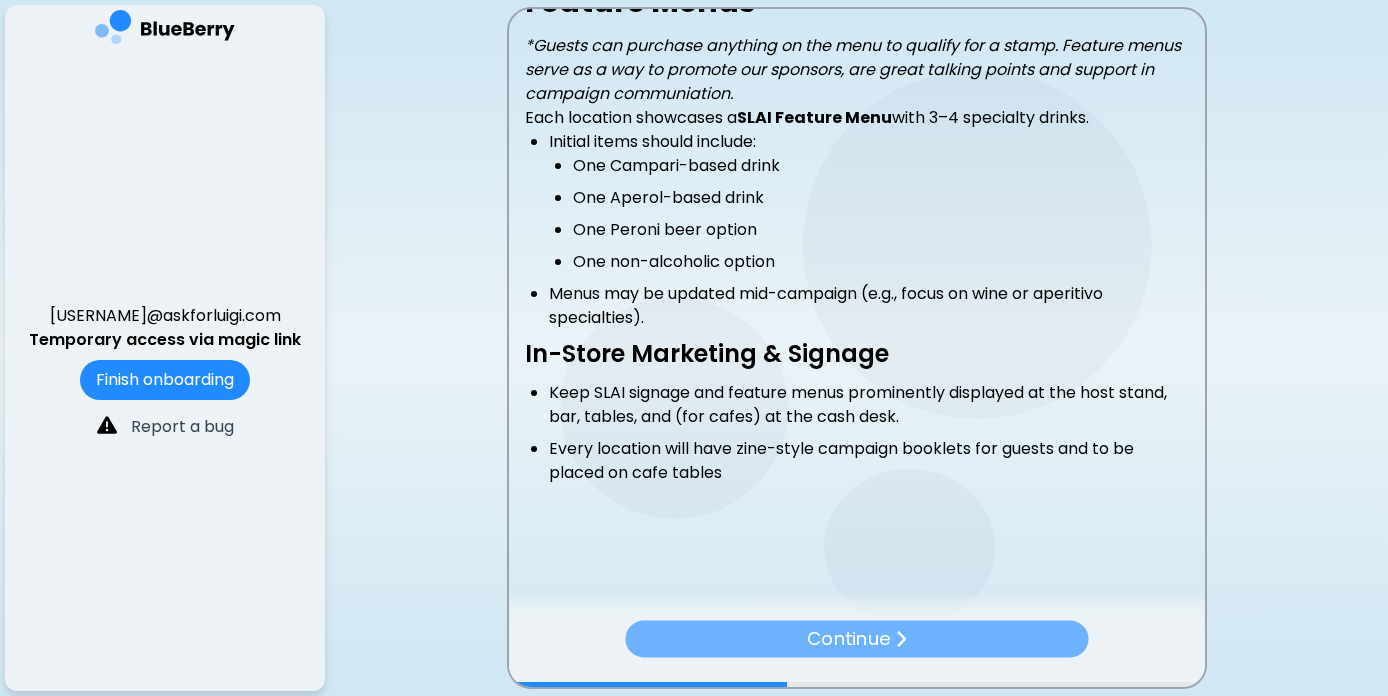 click on "Continue" at bounding box center (856, 639) 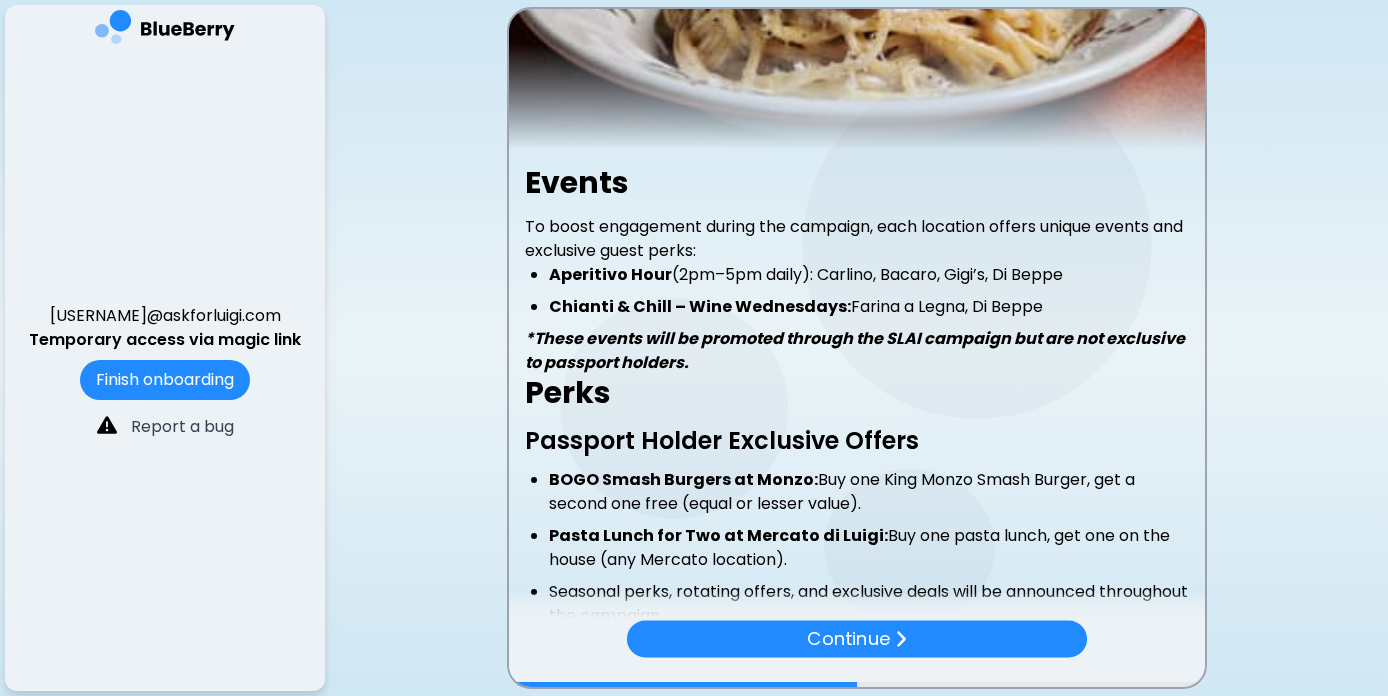scroll, scrollTop: 377, scrollLeft: 0, axis: vertical 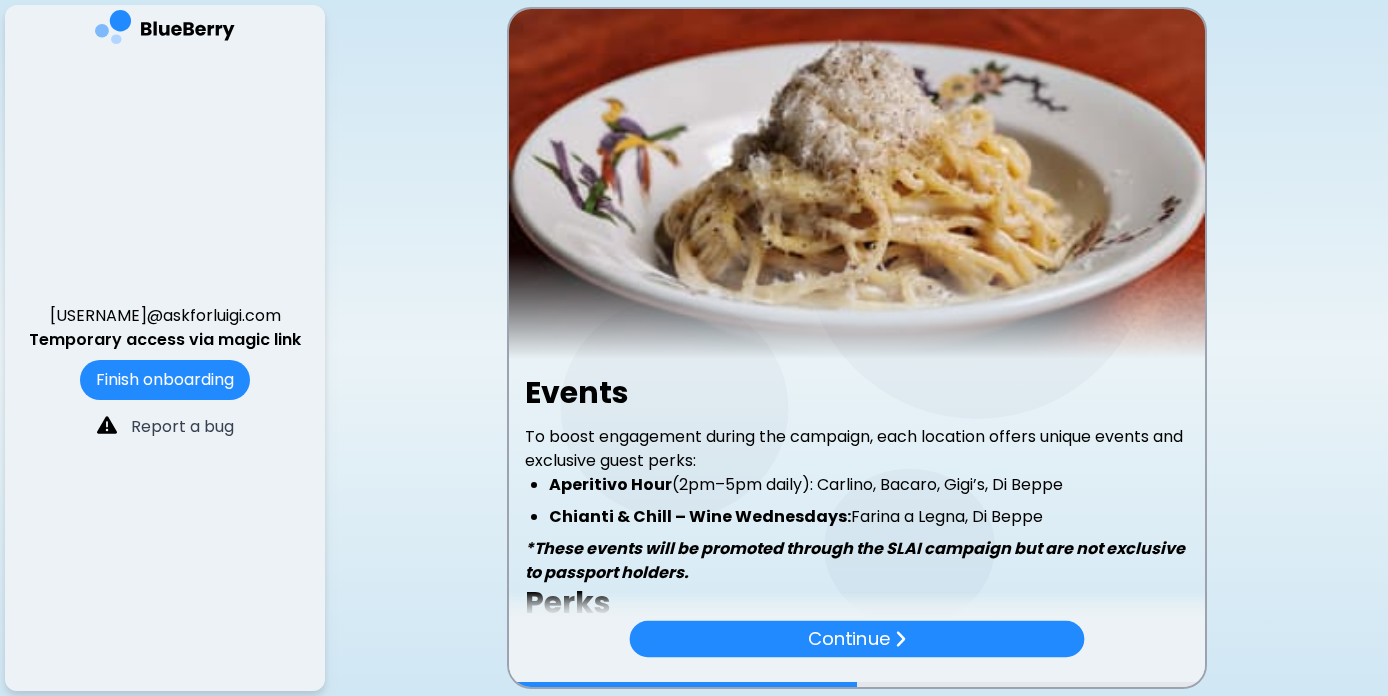 drag, startPoint x: 1157, startPoint y: 506, endPoint x: 531, endPoint y: 389, distance: 636.83984 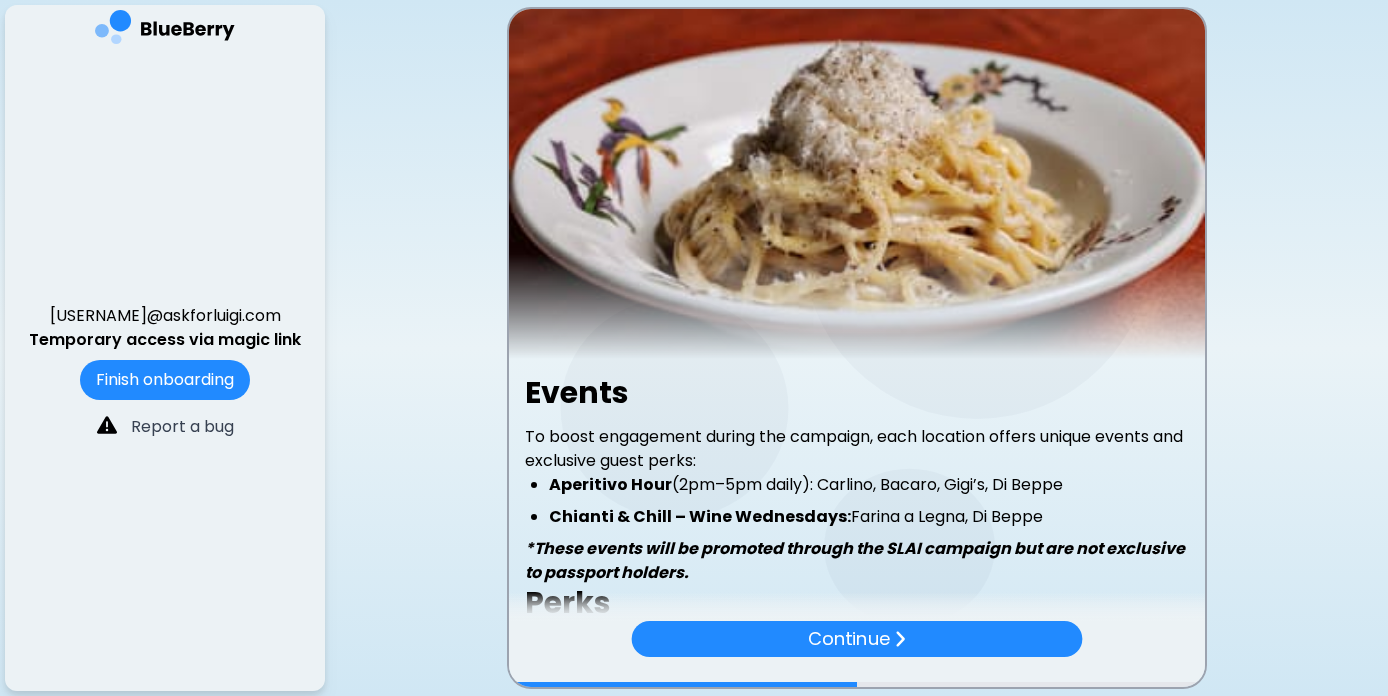 copy on "Events
To boost engagement during the campaign, each location offers unique events and exclusive guest perks:
Aperitivo Hour  (2pm–5pm daily): Carlino, Bacaro, Gigi’s, Di Beppe
Chianti & Chill – Wine Wednesdays:  Farina a Legna, Di Beppe
*These events will be promoted through the SLAI campaign but are not exclusive to passport holders.
Perks
Passport Holder Exclusive Offers
BOGO Smash Burgers at Monzo:  Buy one King Monzo Smash Burger, get a second one free (equal or lesser value).
Pasta Lunch for Two at Mercato di Luigi:  Buy one pasta lunch, get one on the house (any Mercato location).
Seasonal perks, rotating offers, and exclusive deals will be announced throughout the campaign.
*Guests  must  show digital passport proof to redeem these excluisive offers." 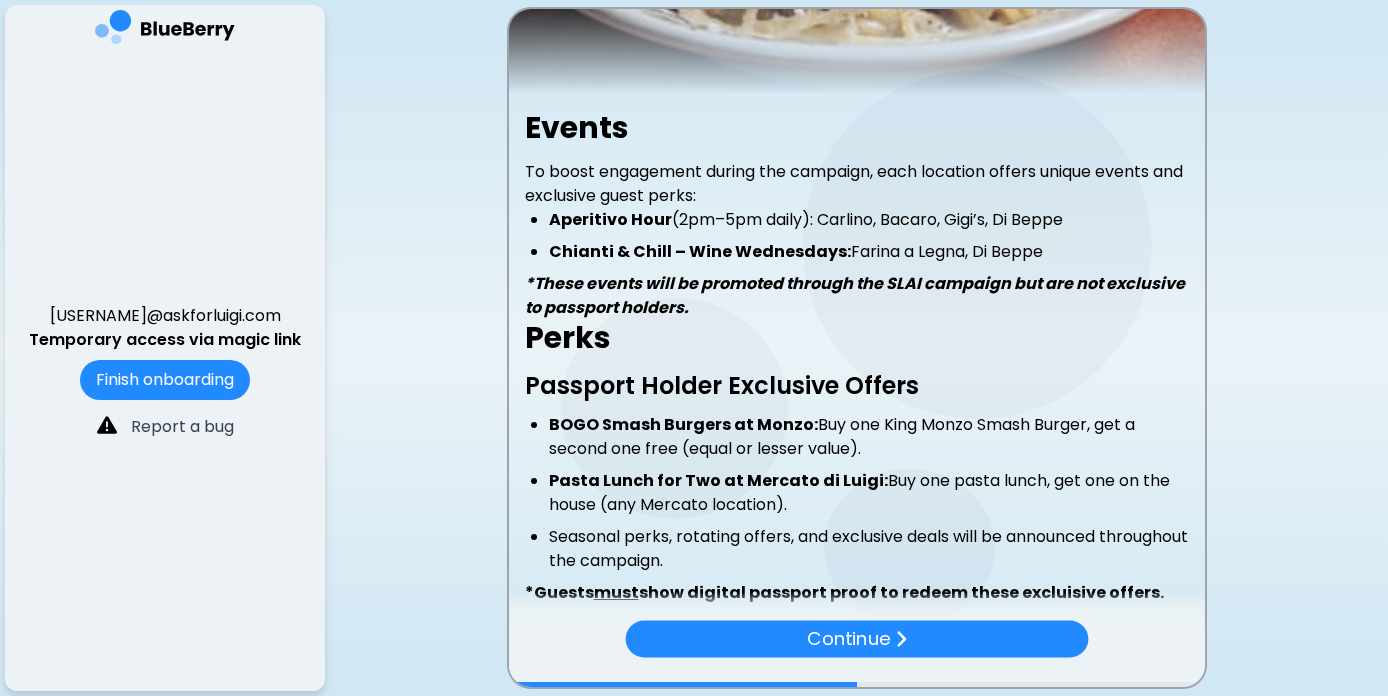 scroll, scrollTop: 377, scrollLeft: 0, axis: vertical 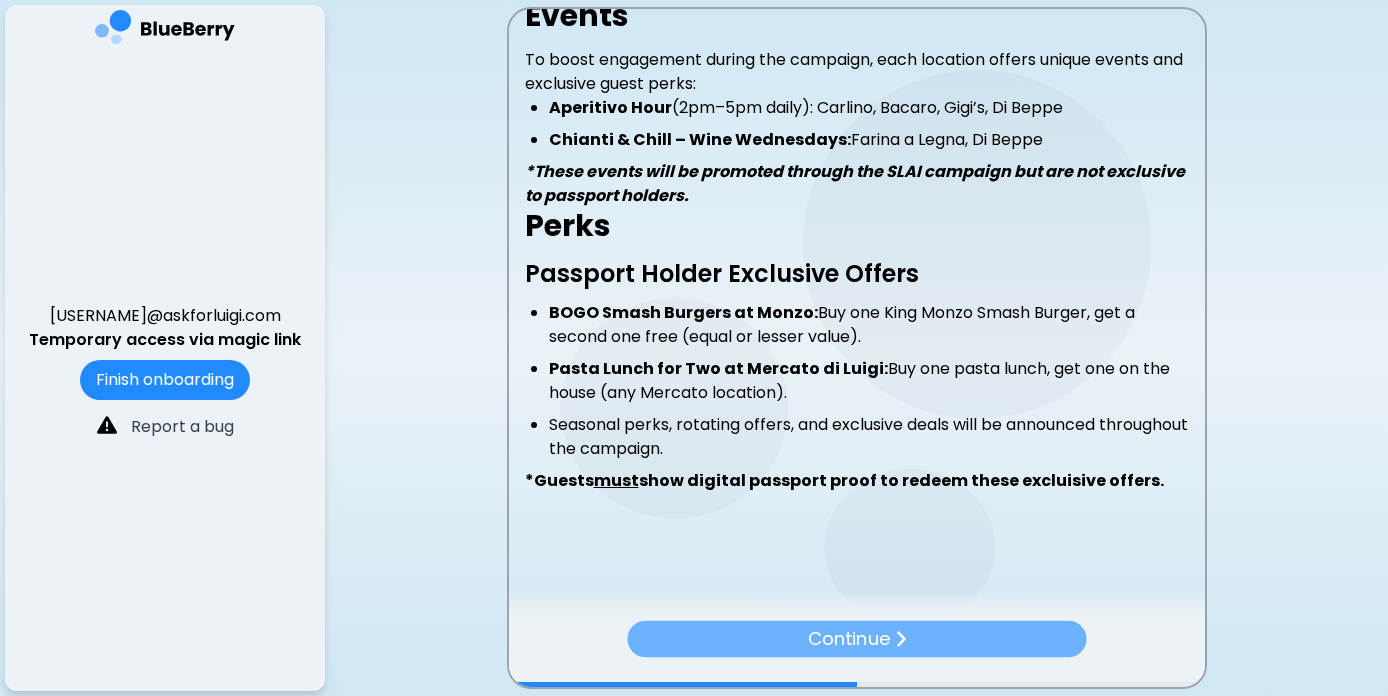 click on "Continue" at bounding box center [856, 639] 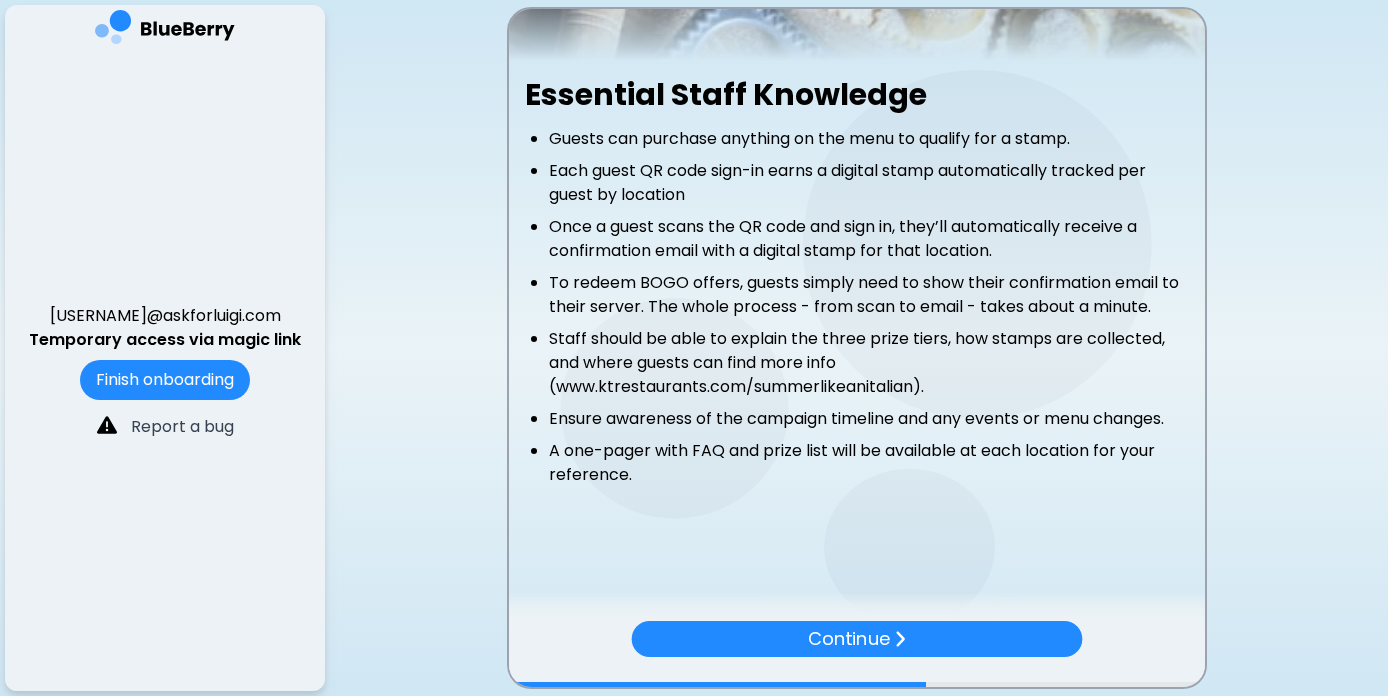 scroll, scrollTop: 300, scrollLeft: 0, axis: vertical 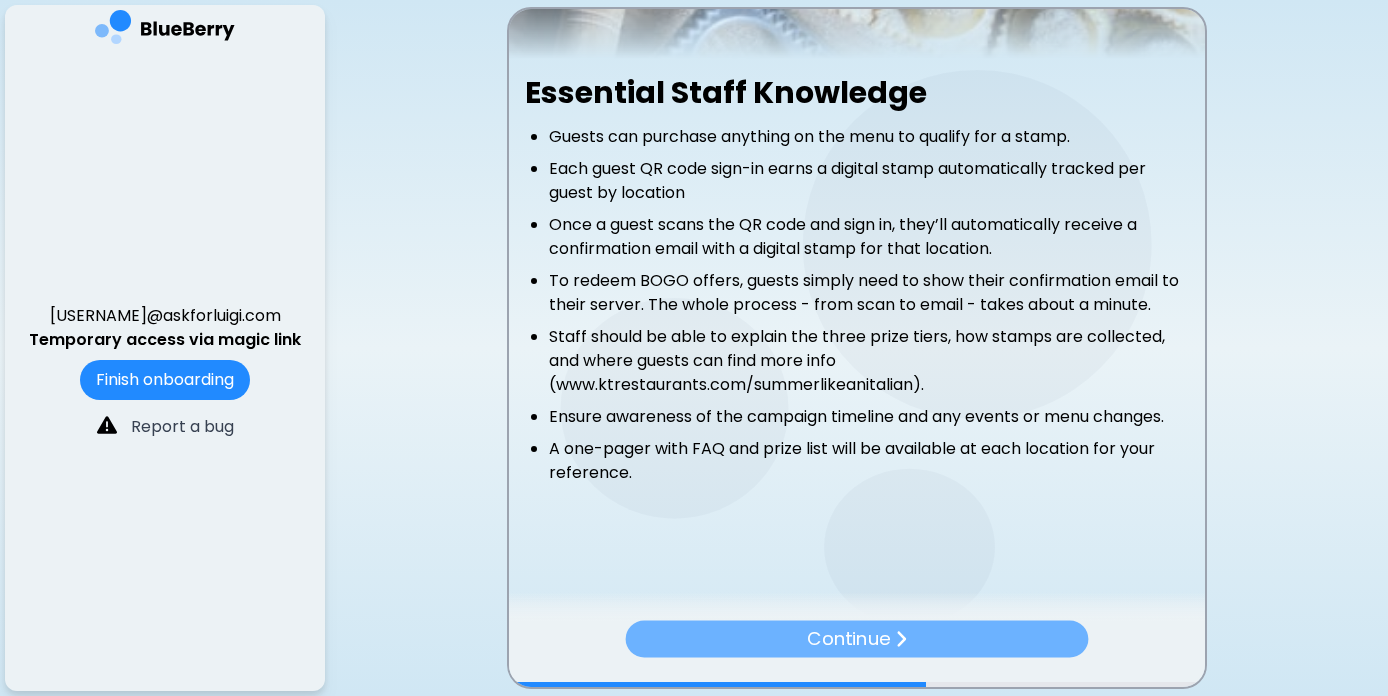 click on "Continue" at bounding box center [856, 639] 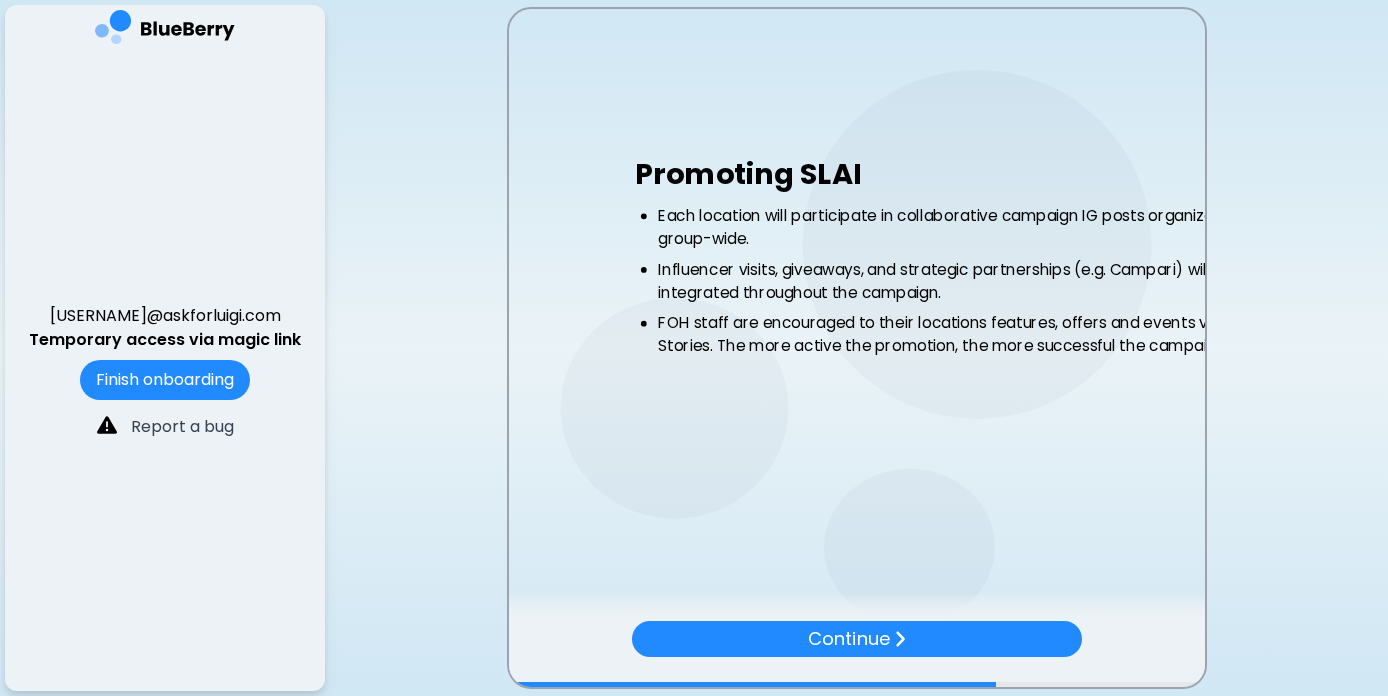 scroll, scrollTop: 0, scrollLeft: 0, axis: both 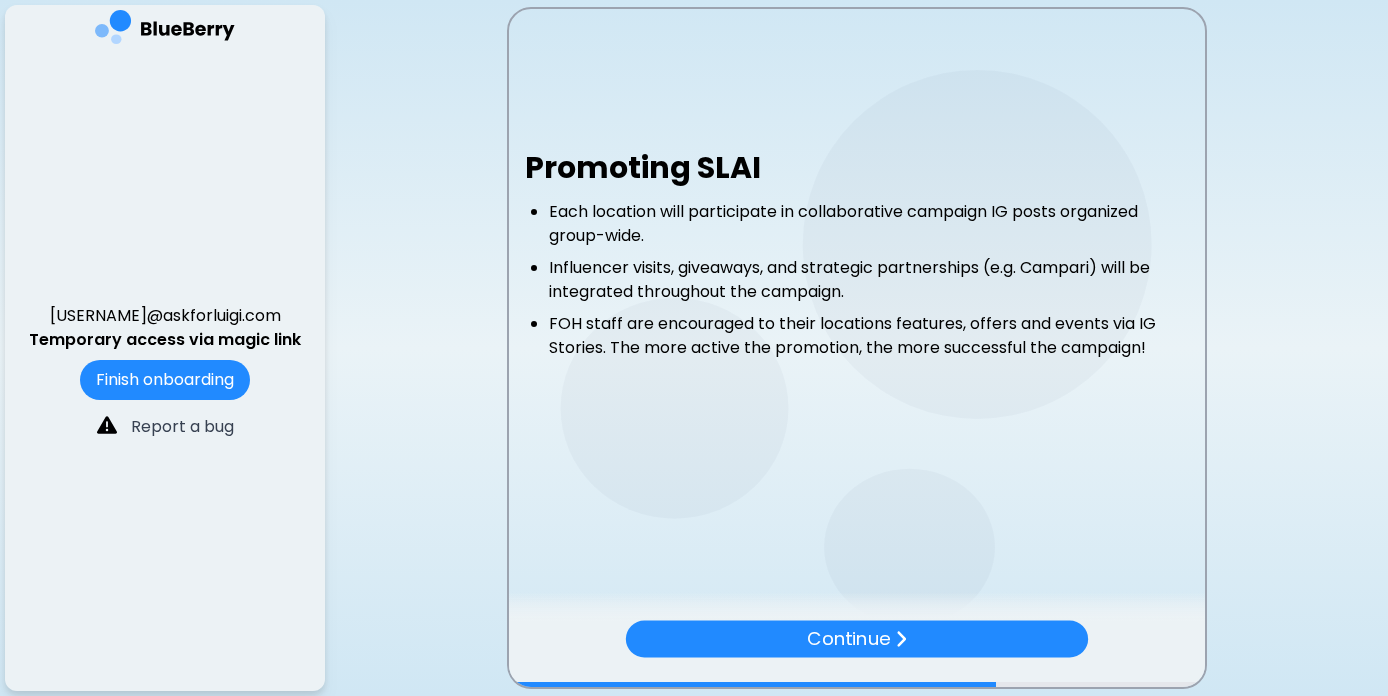 click on "Continue" at bounding box center (856, 639) 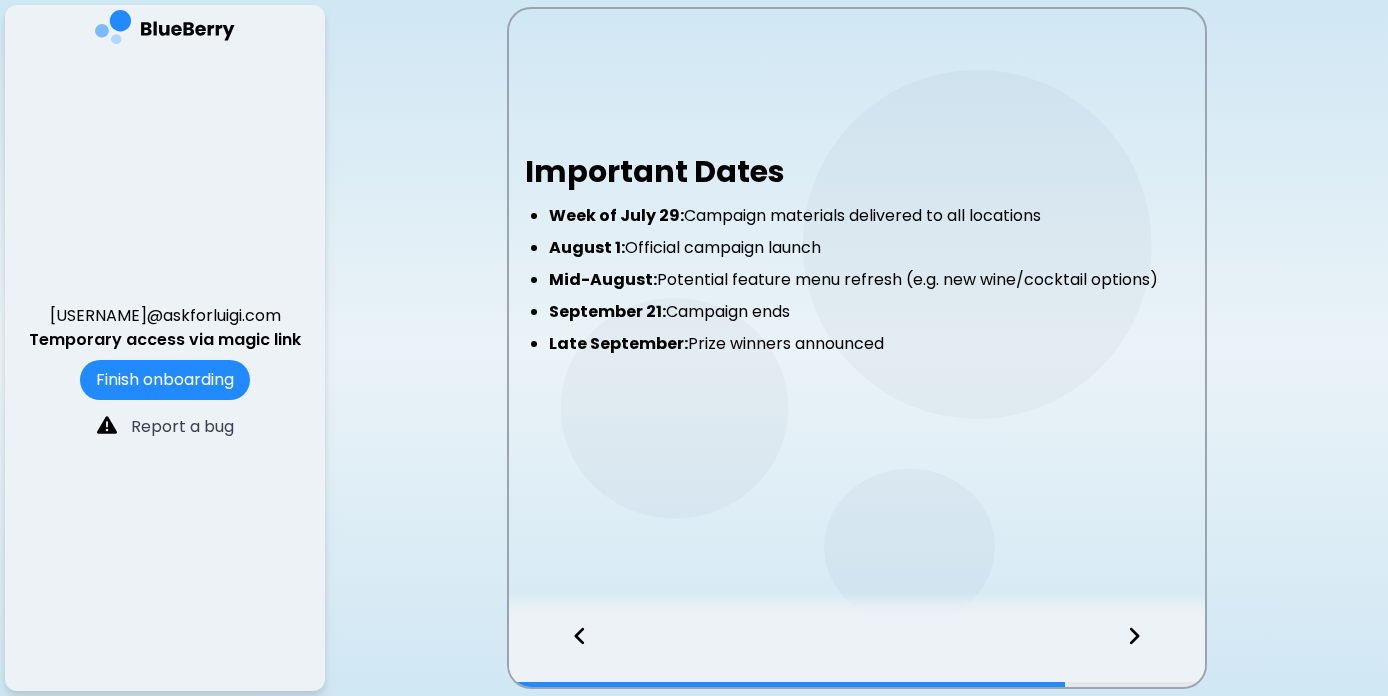 click 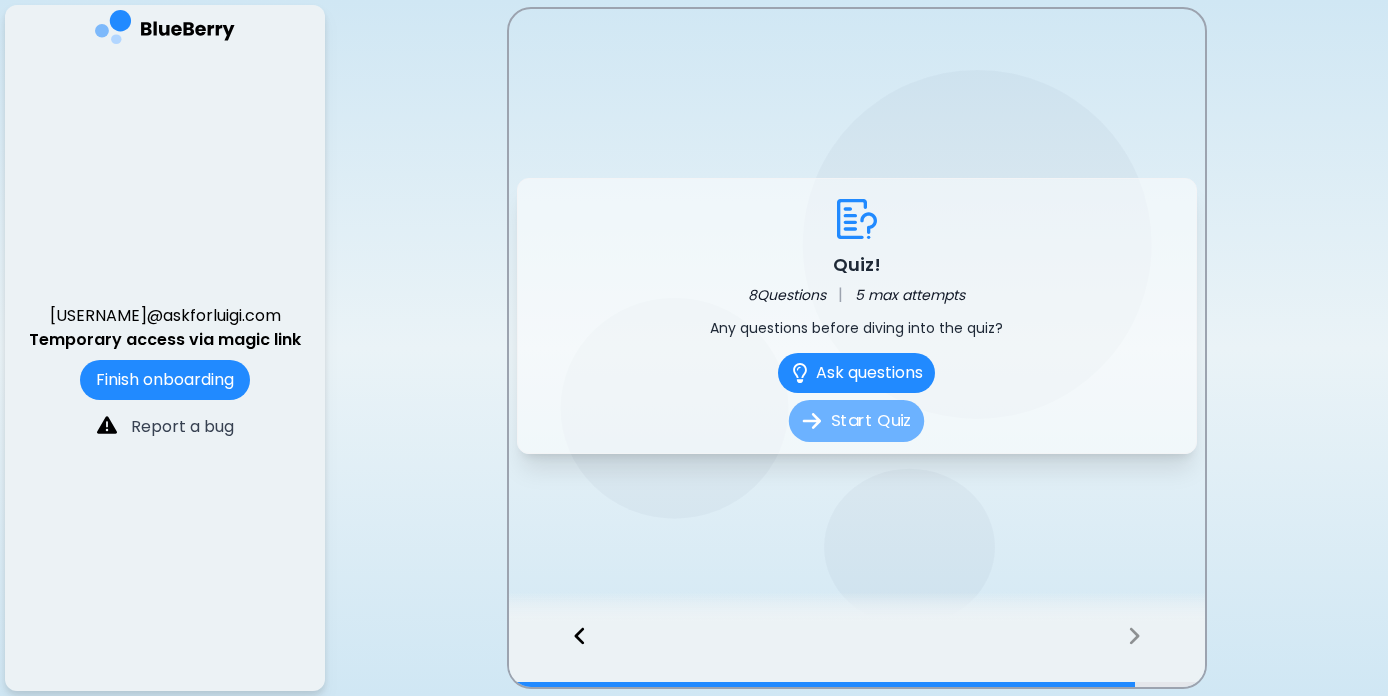 click on "Start Quiz" at bounding box center (856, 421) 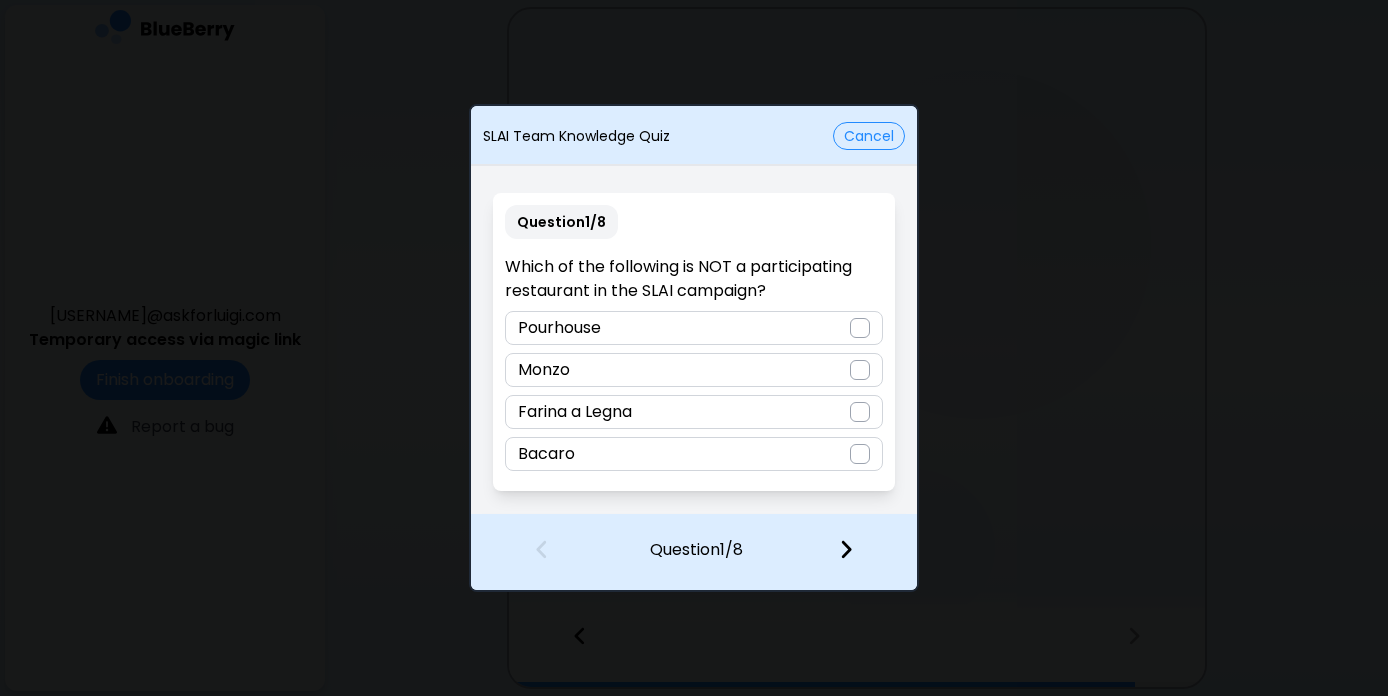 click at bounding box center [860, 328] 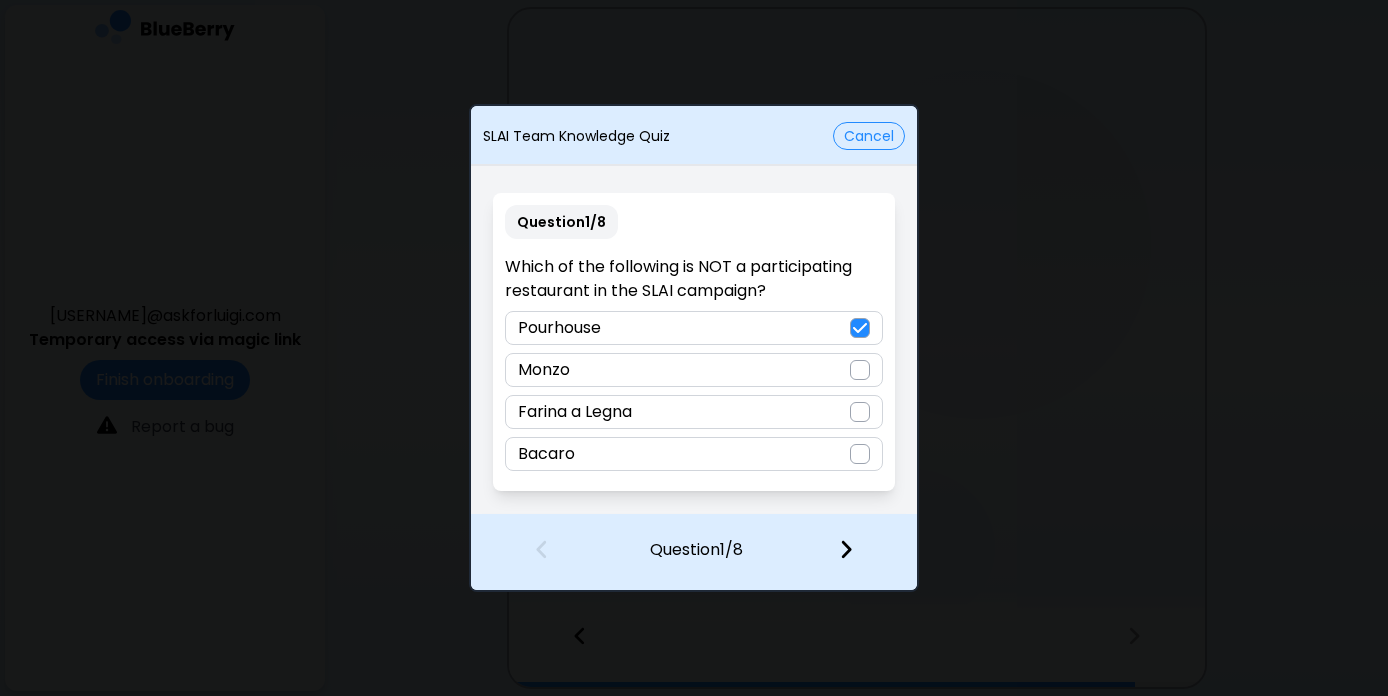 click at bounding box center (846, 549) 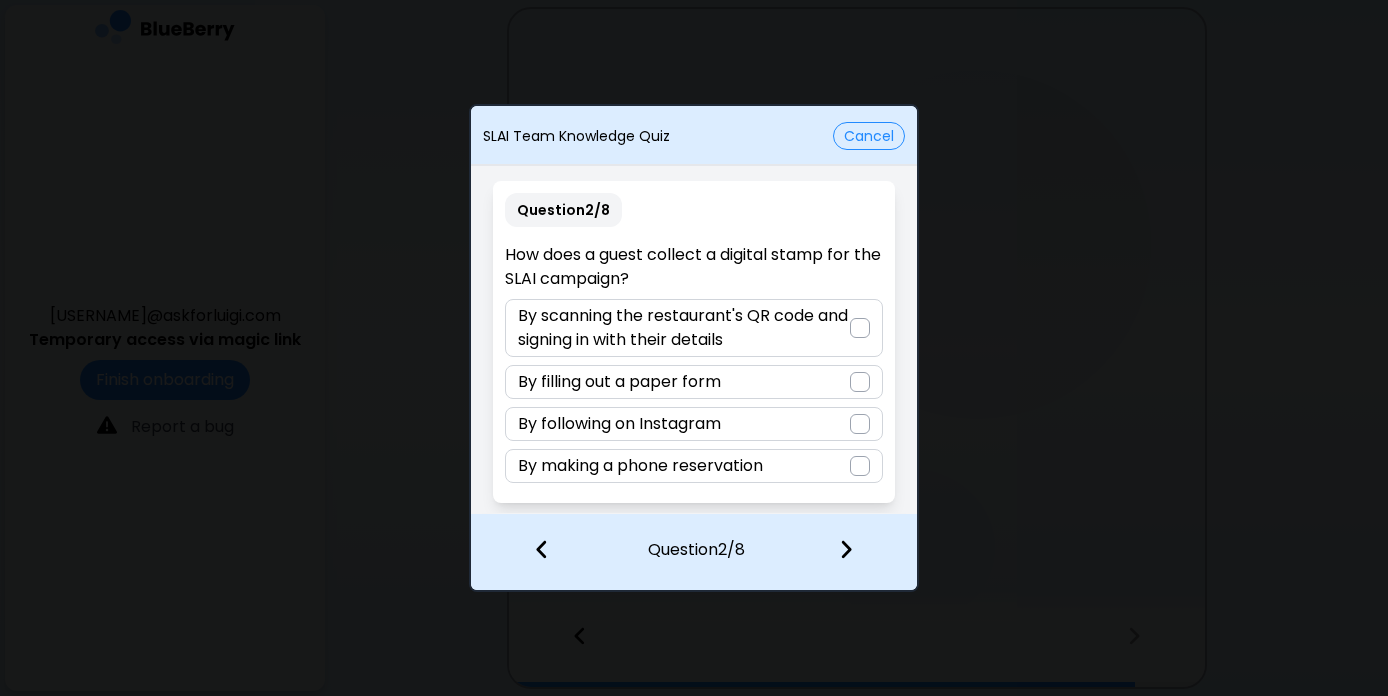 click on "By scanning the restaurant's QR code and signing in with their details" at bounding box center [693, 328] 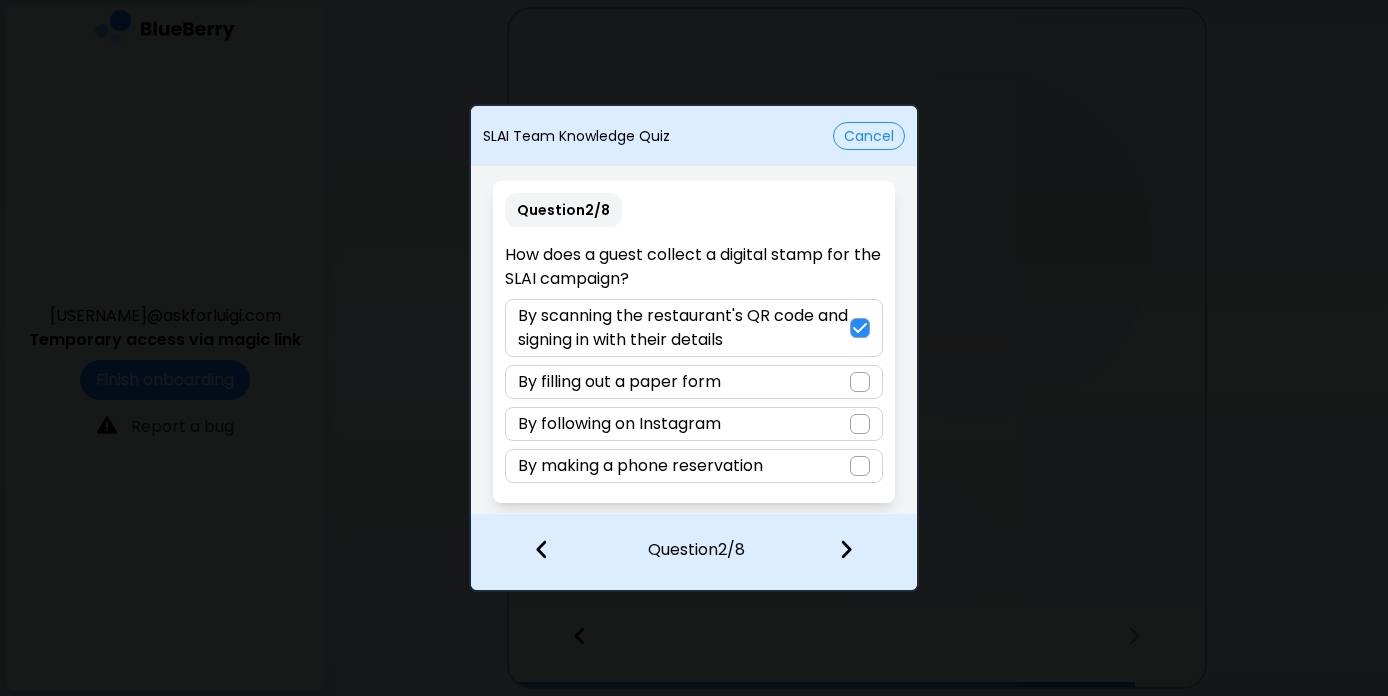 click at bounding box center (846, 549) 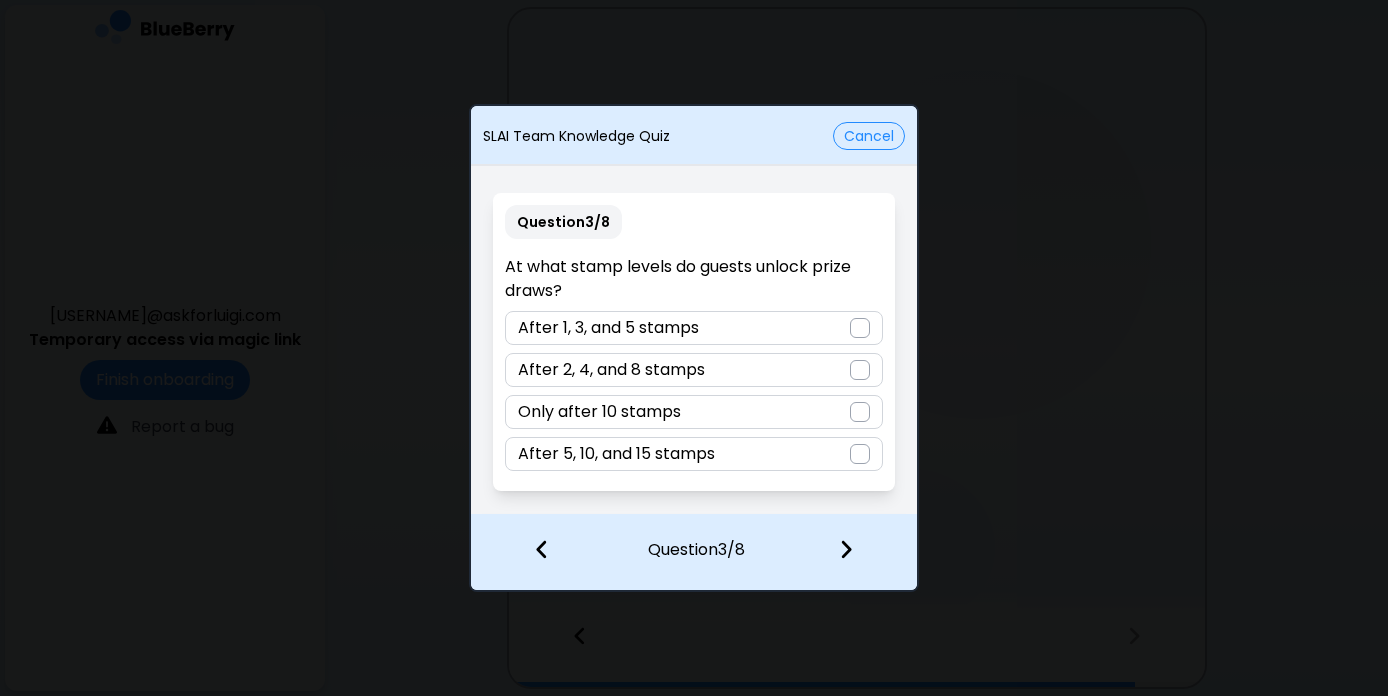 click at bounding box center [860, 328] 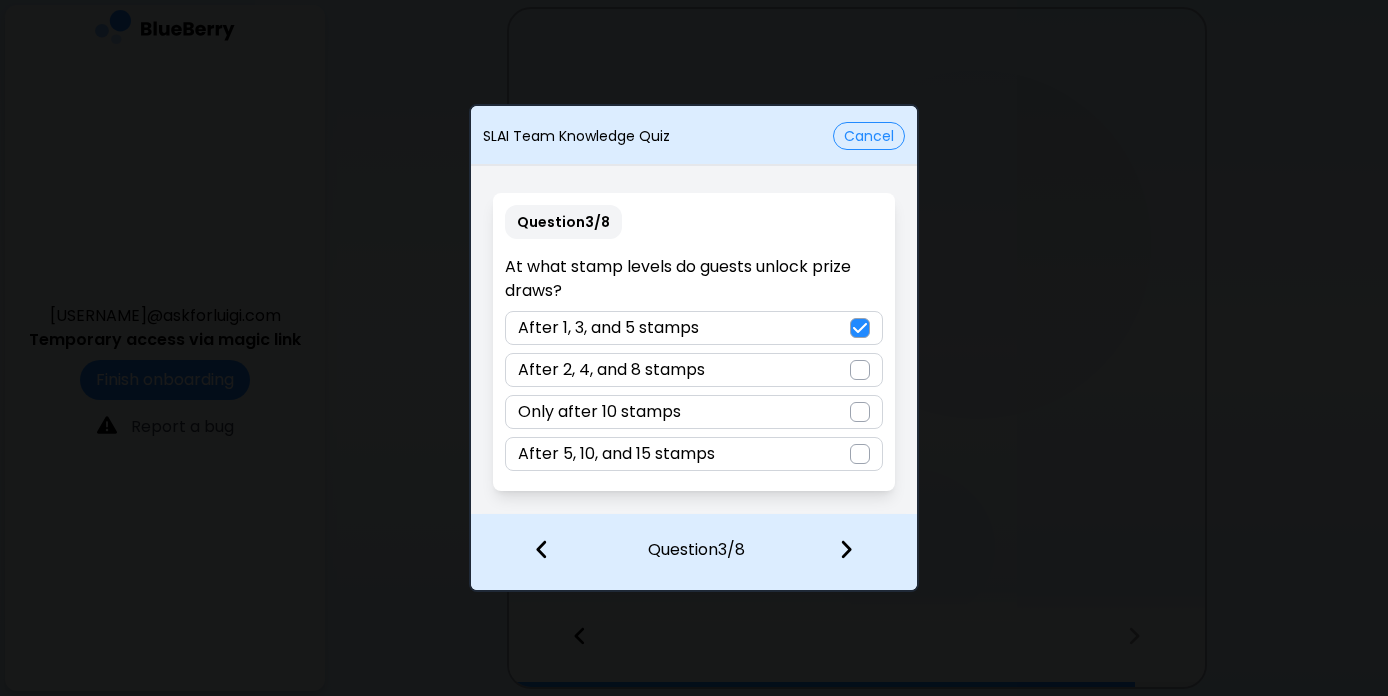 click at bounding box center [846, 549] 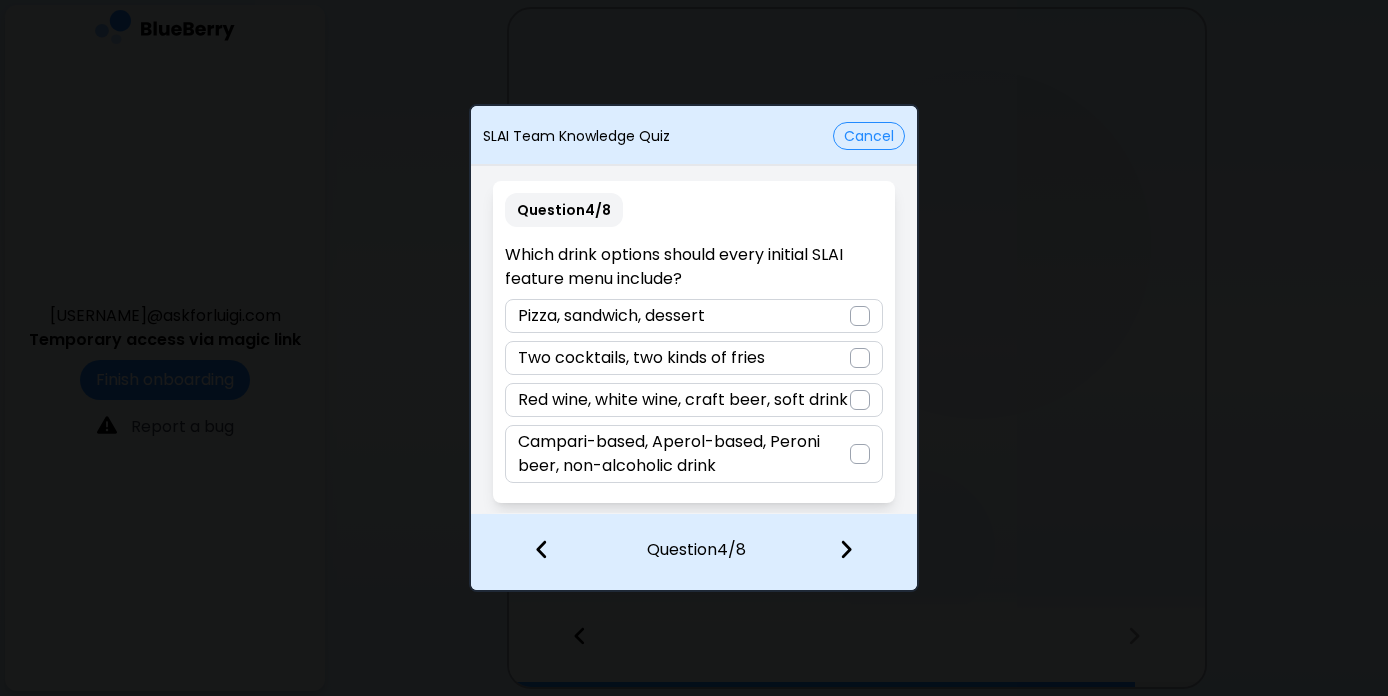 click at bounding box center [860, 454] 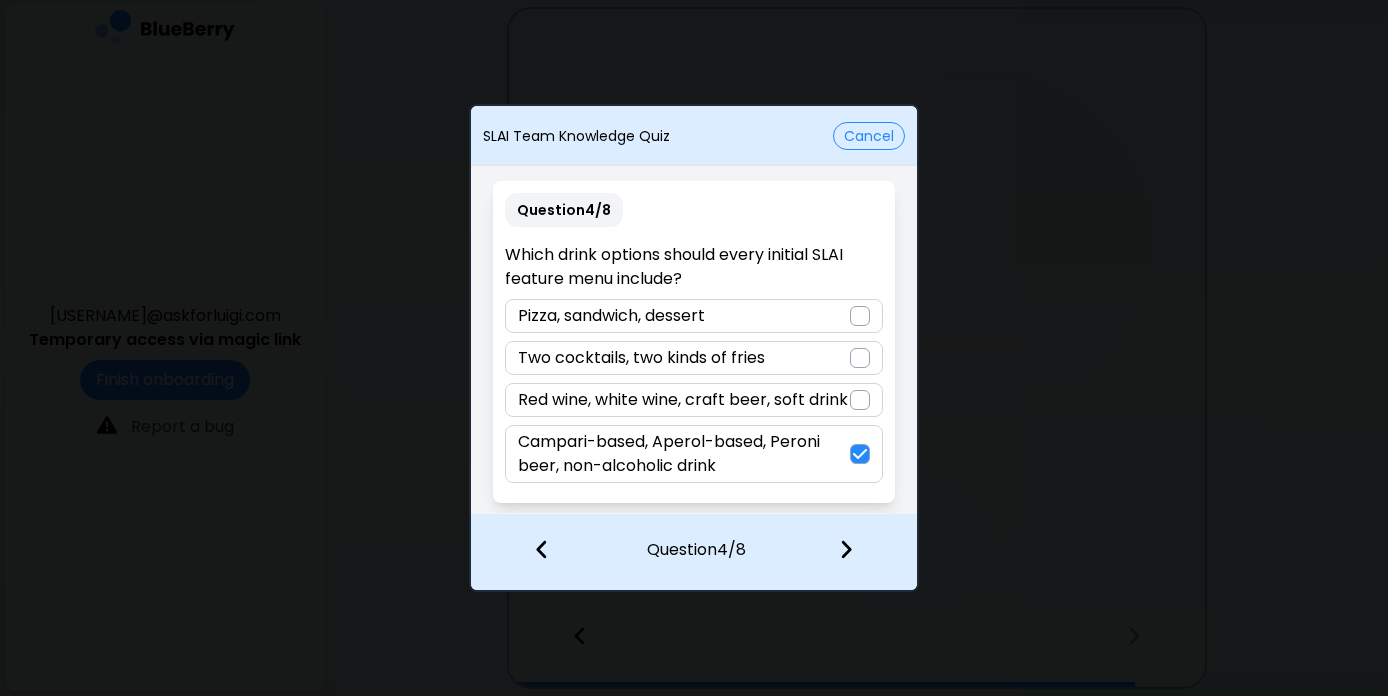 click at bounding box center [846, 549] 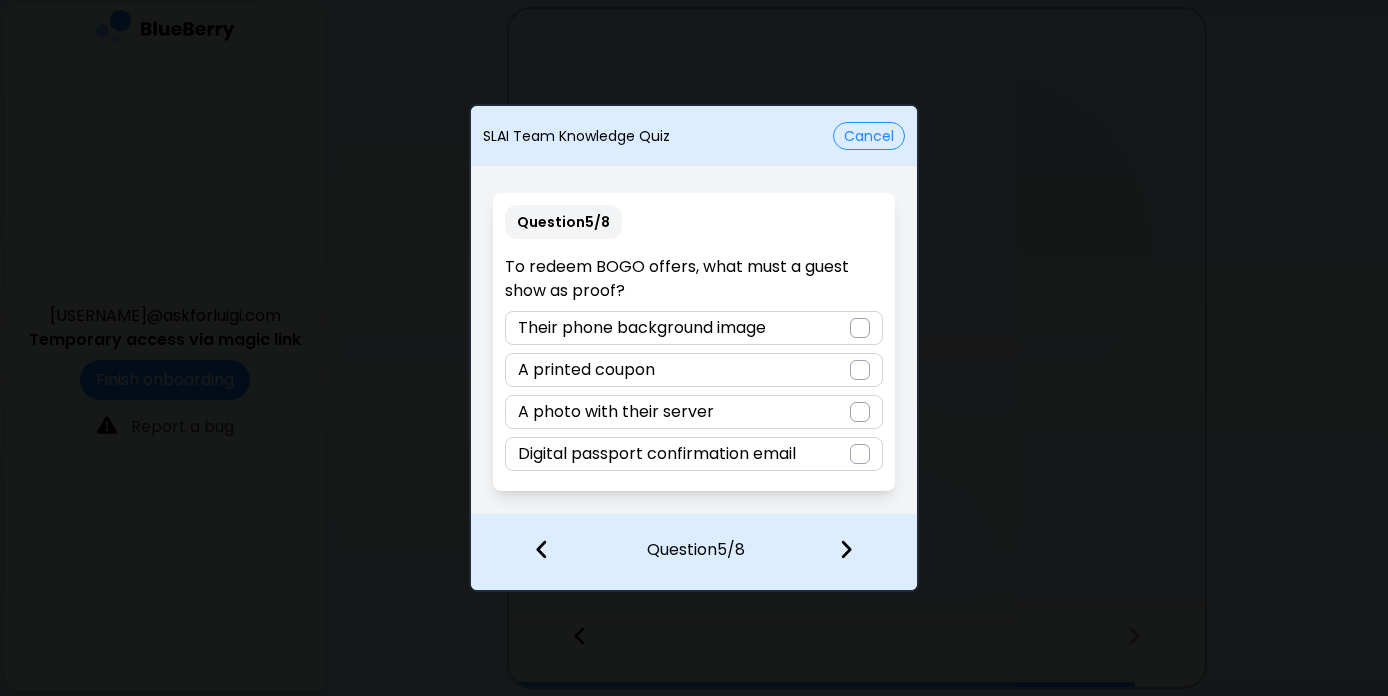 click at bounding box center (860, 454) 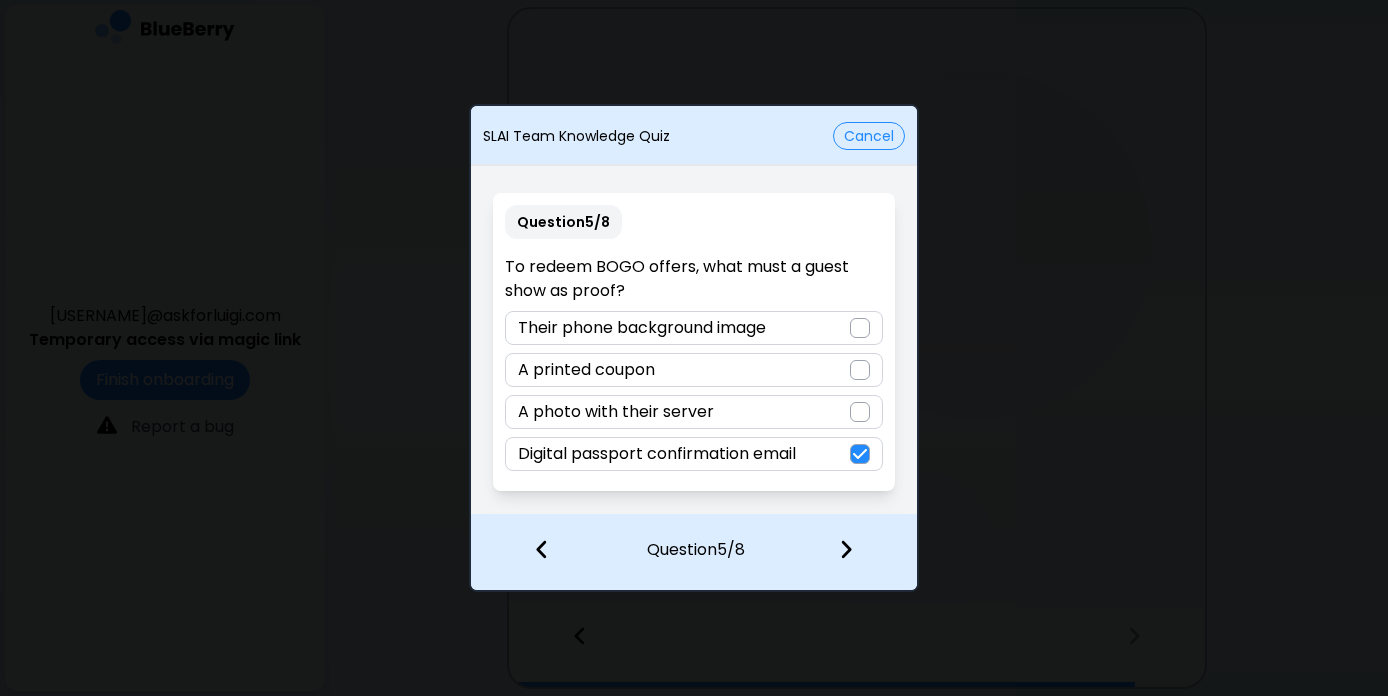 click at bounding box center [846, 549] 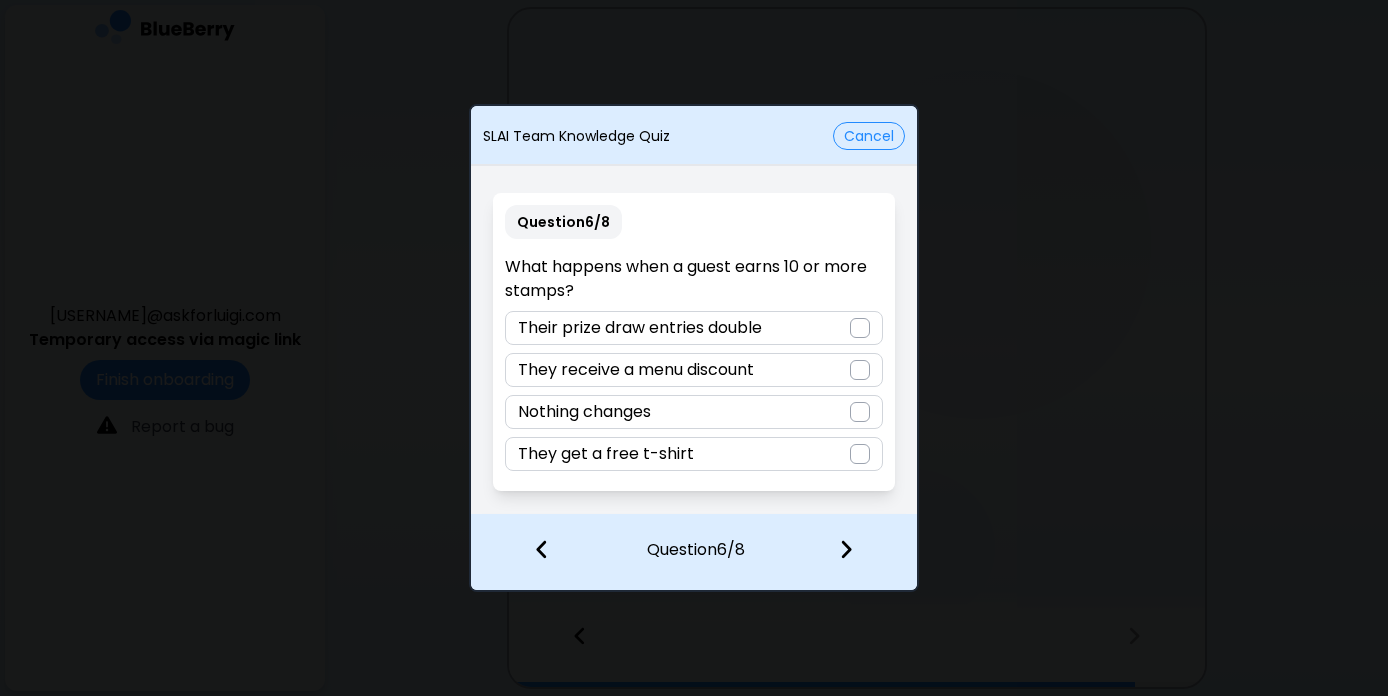click at bounding box center [860, 328] 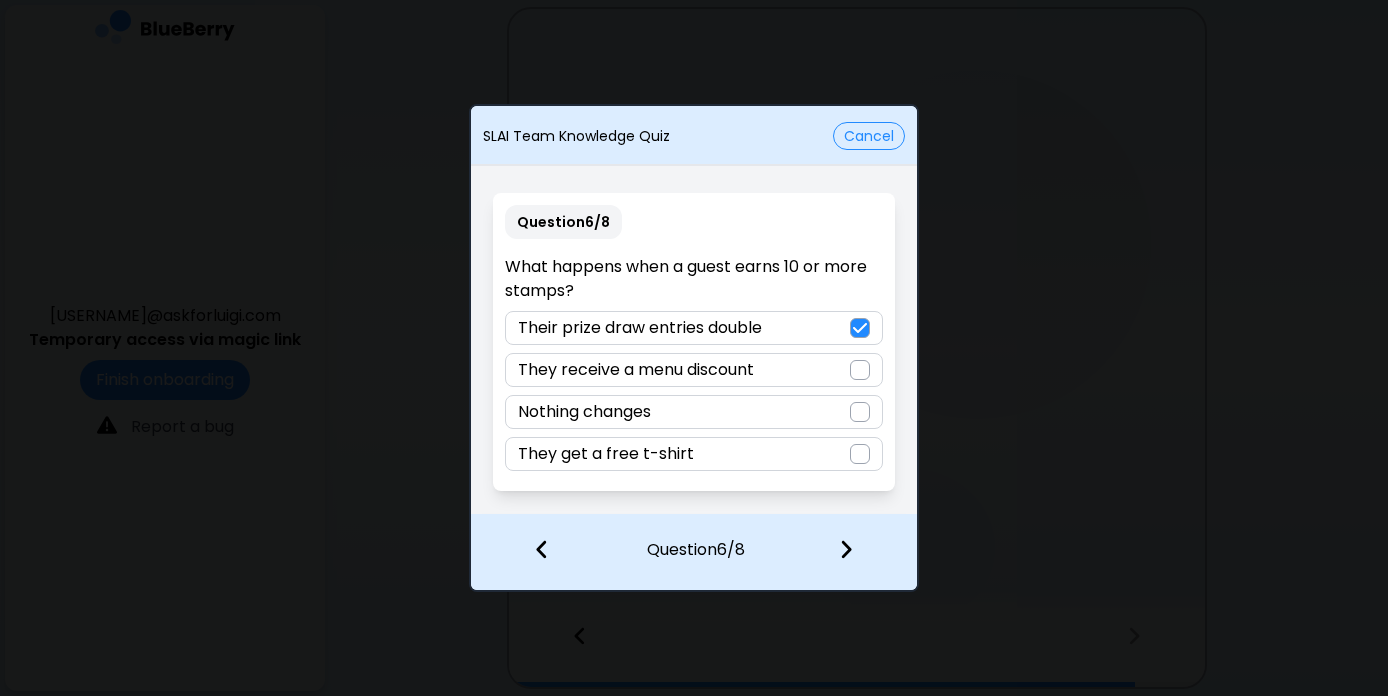click at bounding box center [846, 549] 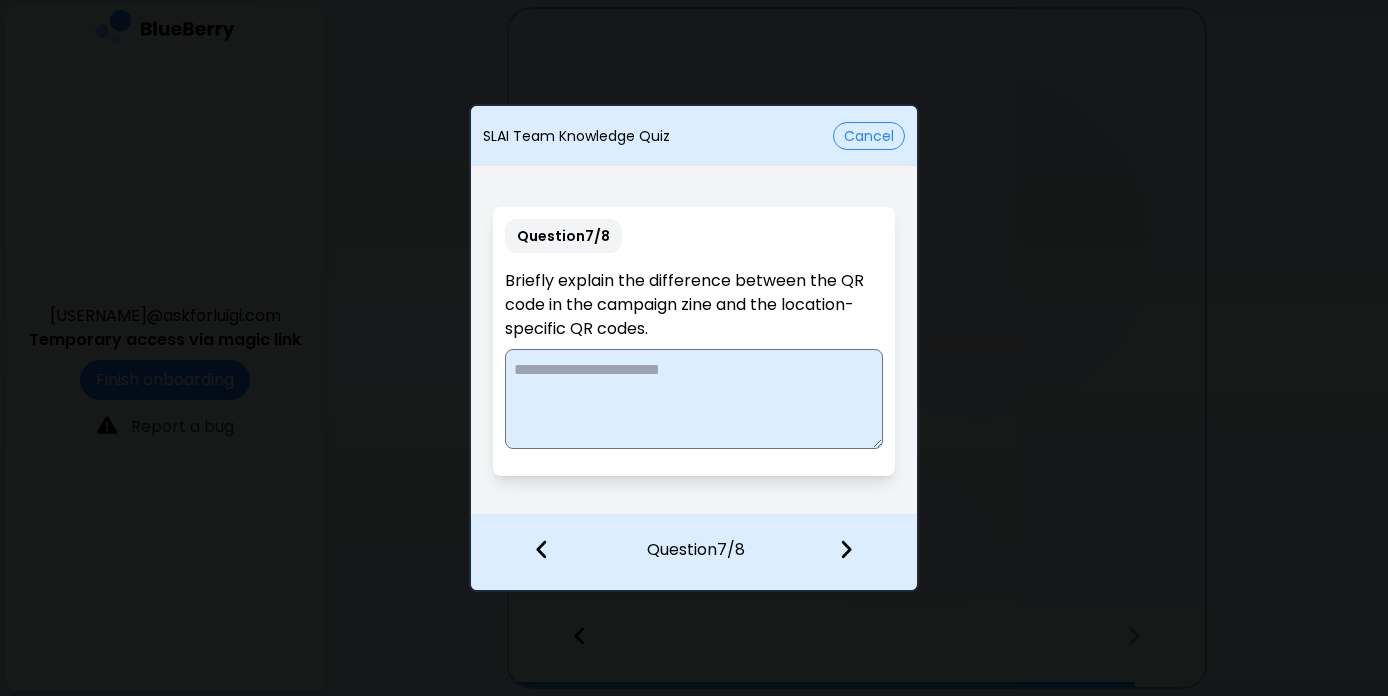 click at bounding box center (693, 399) 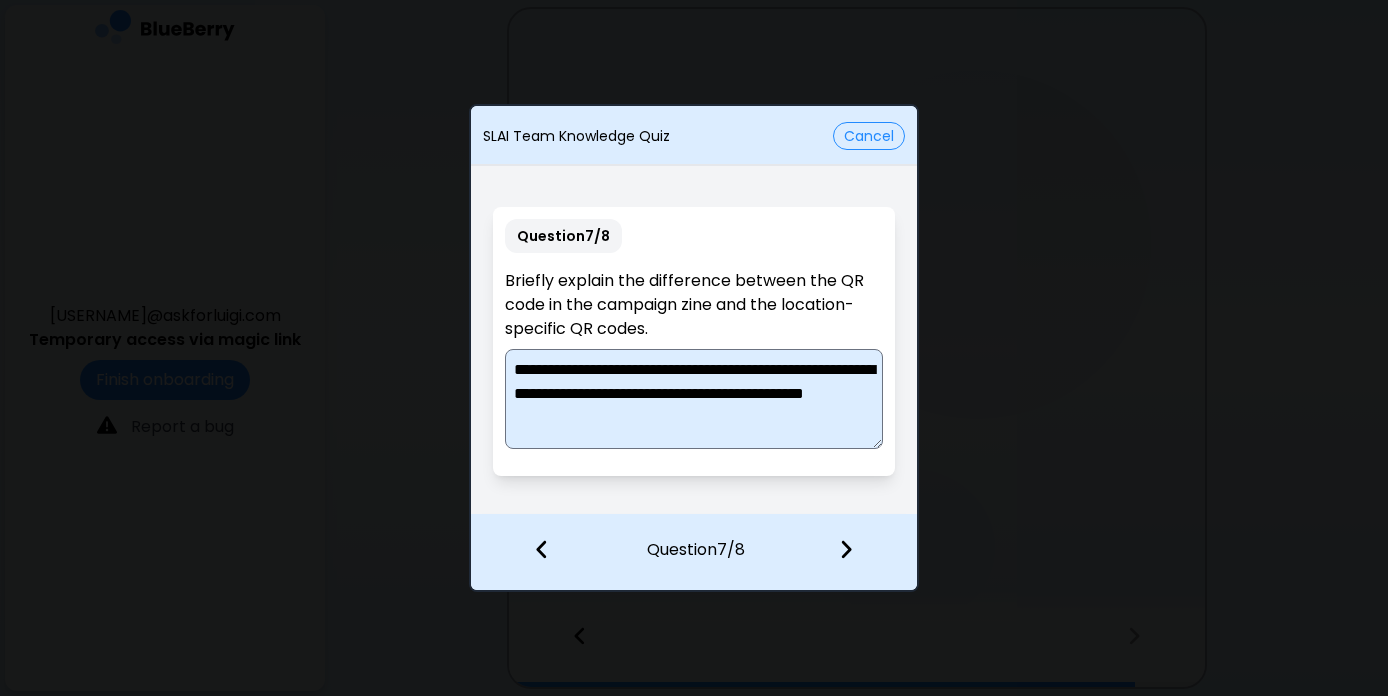 click on "**********" at bounding box center (693, 399) 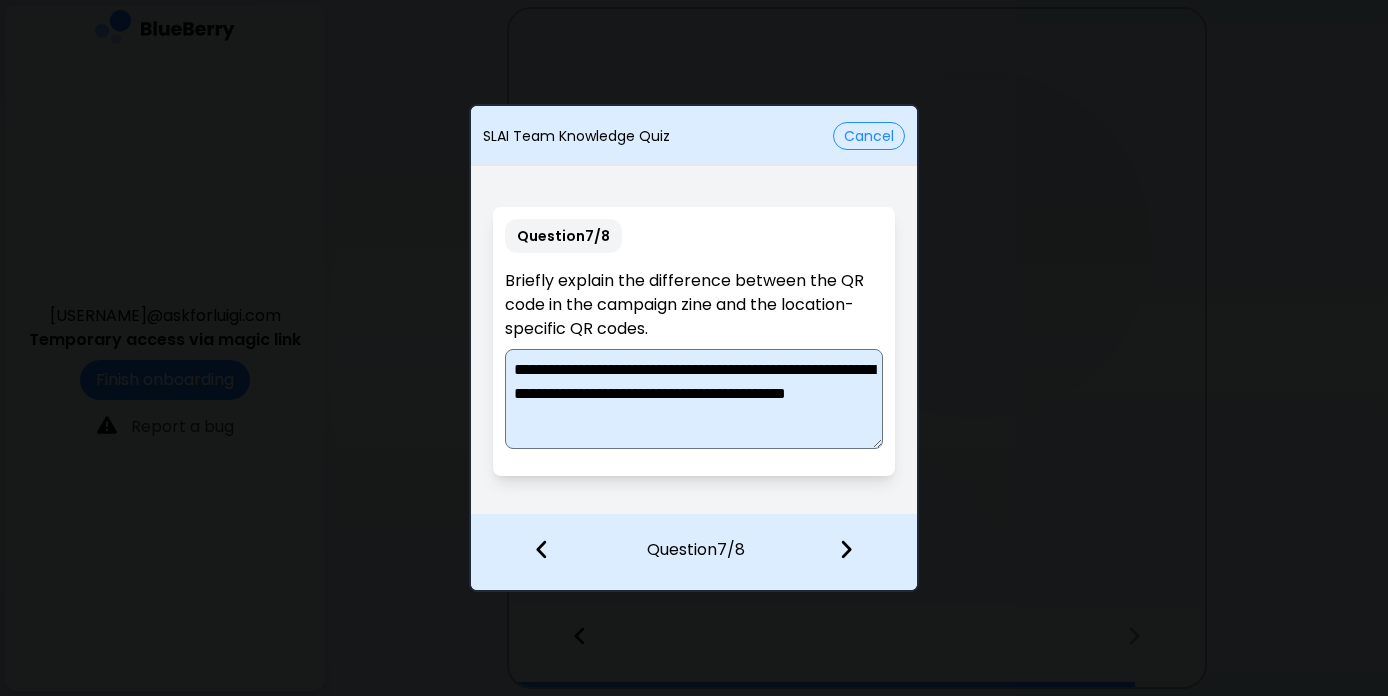 click on "**********" at bounding box center [693, 399] 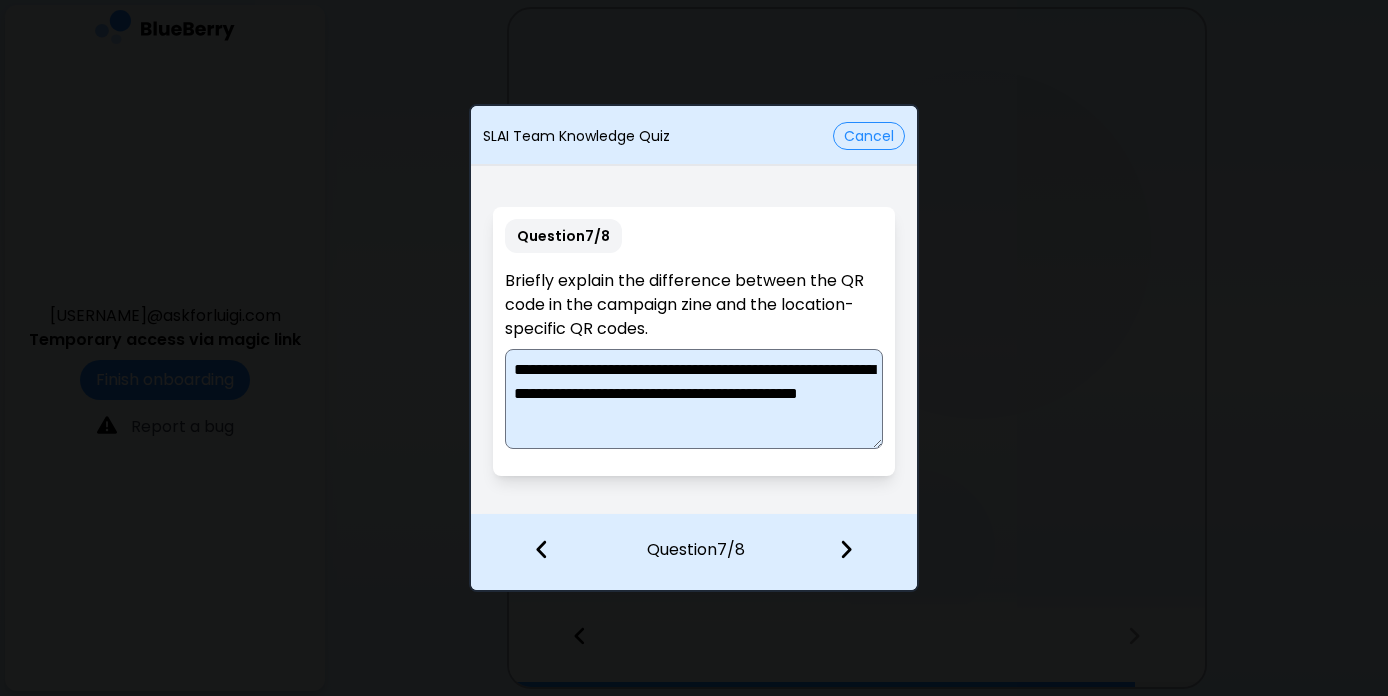 paste on "**********" 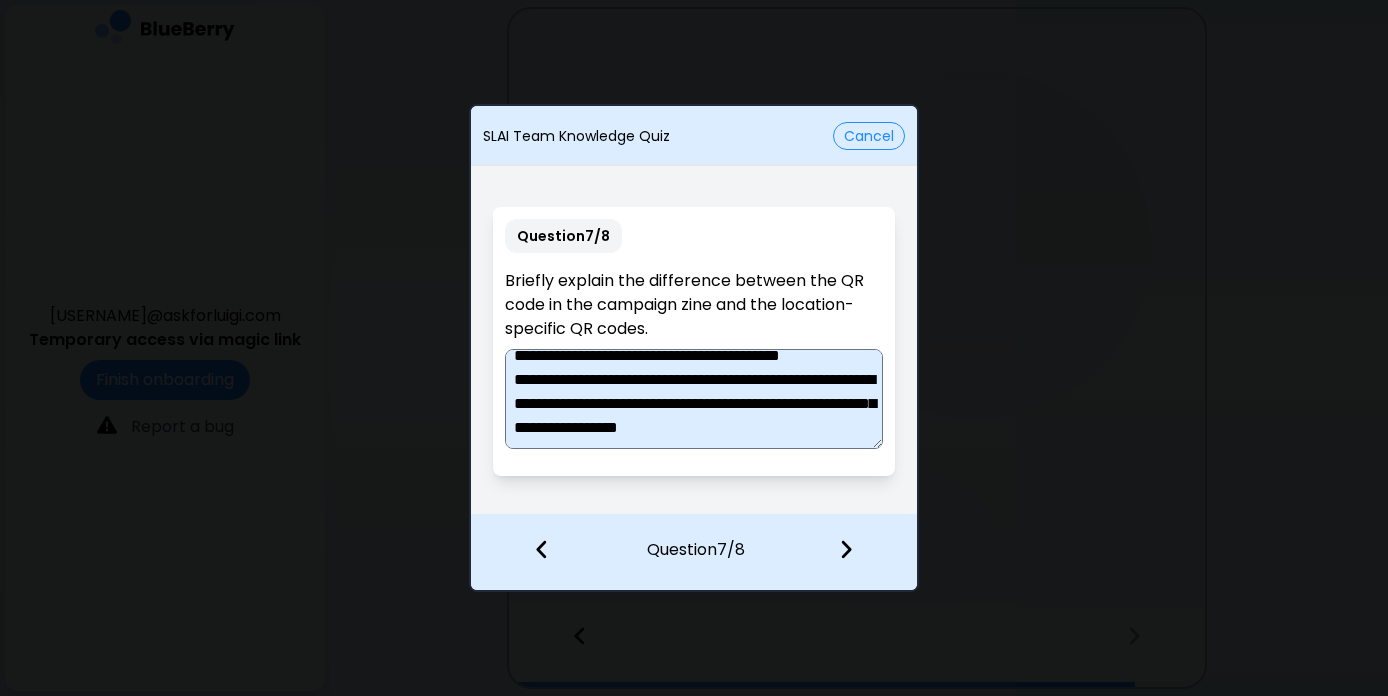 scroll, scrollTop: 96, scrollLeft: 0, axis: vertical 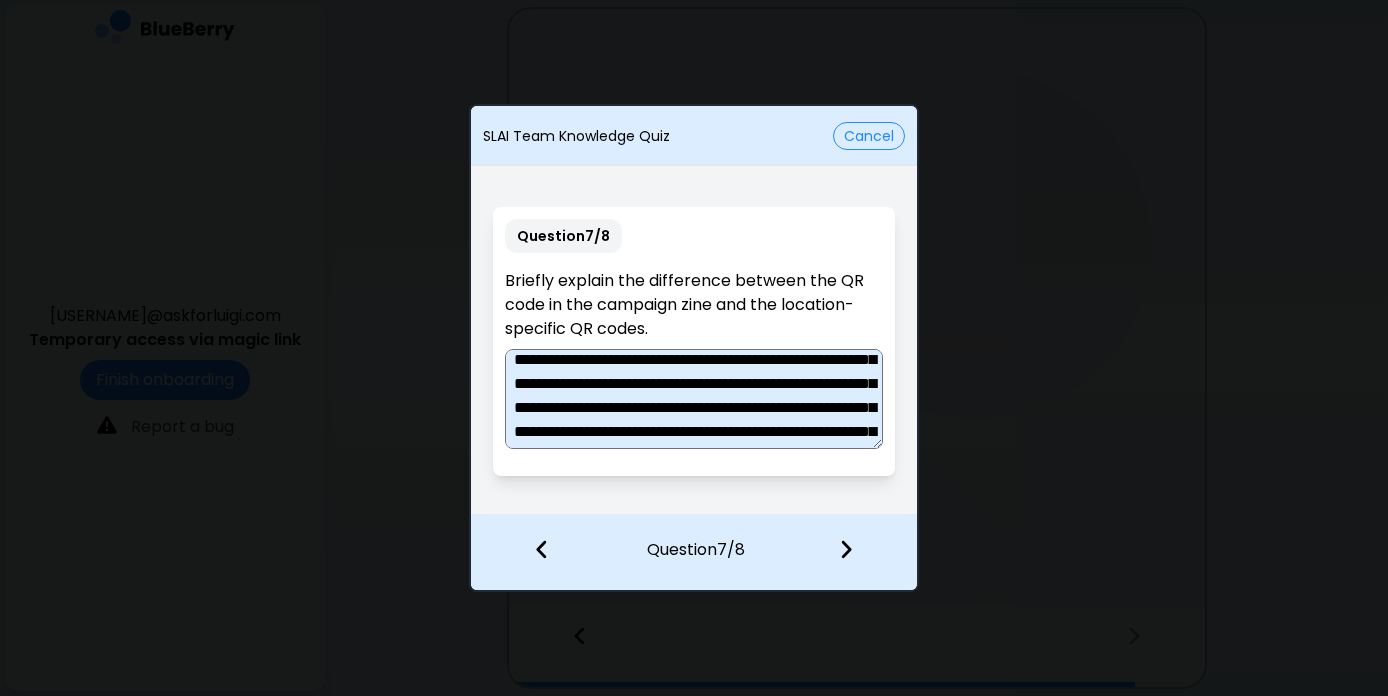 click on "**********" at bounding box center (693, 399) 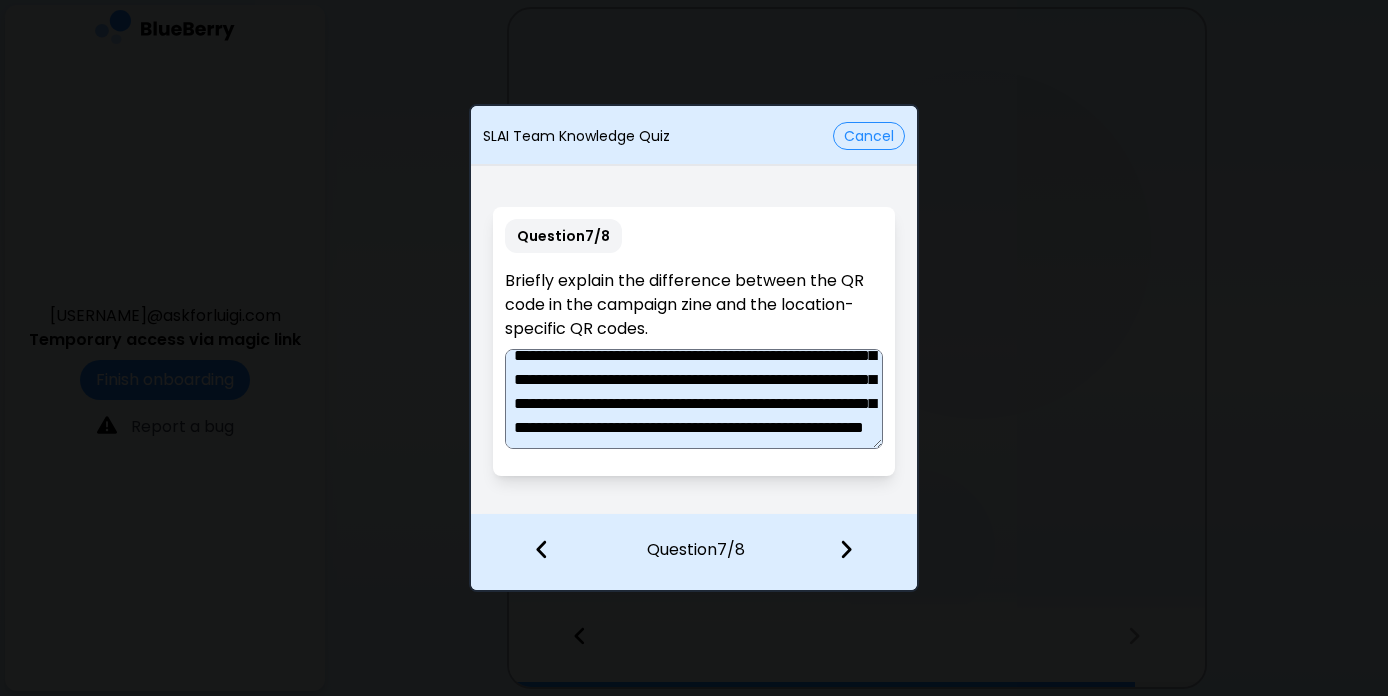 scroll, scrollTop: 158, scrollLeft: 0, axis: vertical 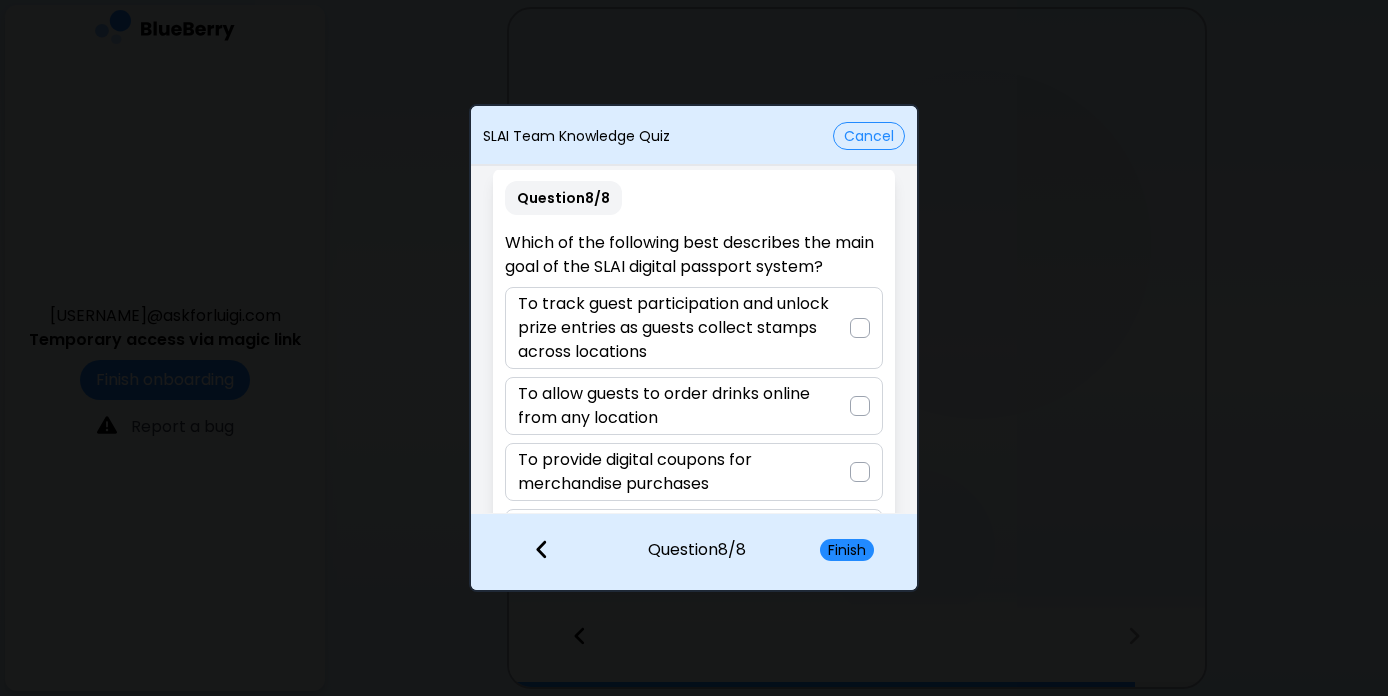 click at bounding box center (860, 328) 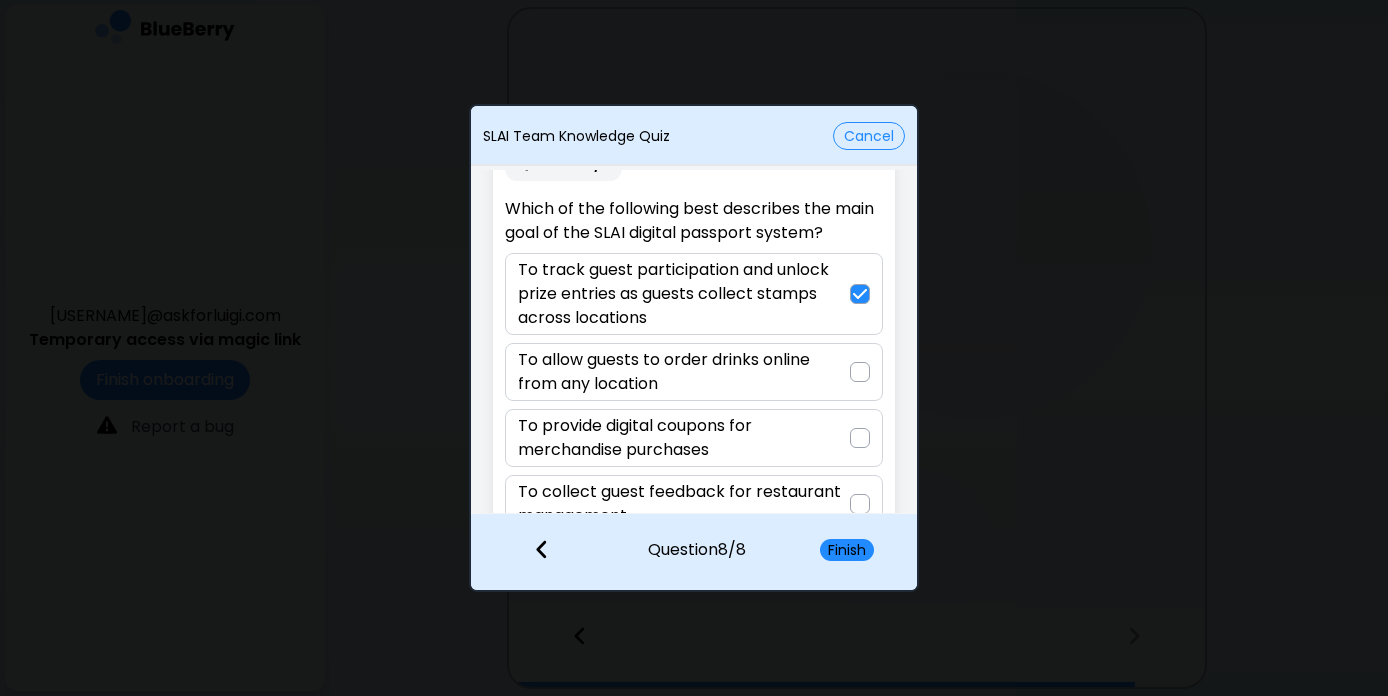 scroll, scrollTop: 92, scrollLeft: 0, axis: vertical 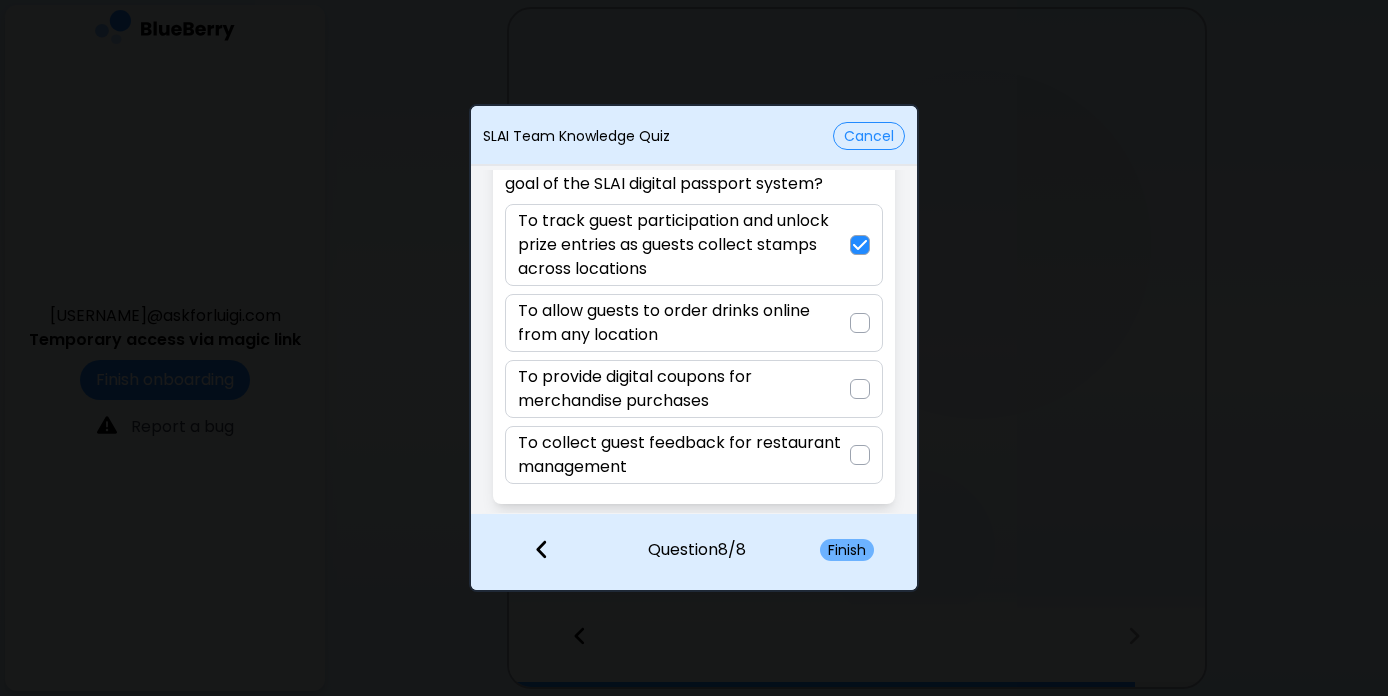 click on "Finish" at bounding box center (847, 550) 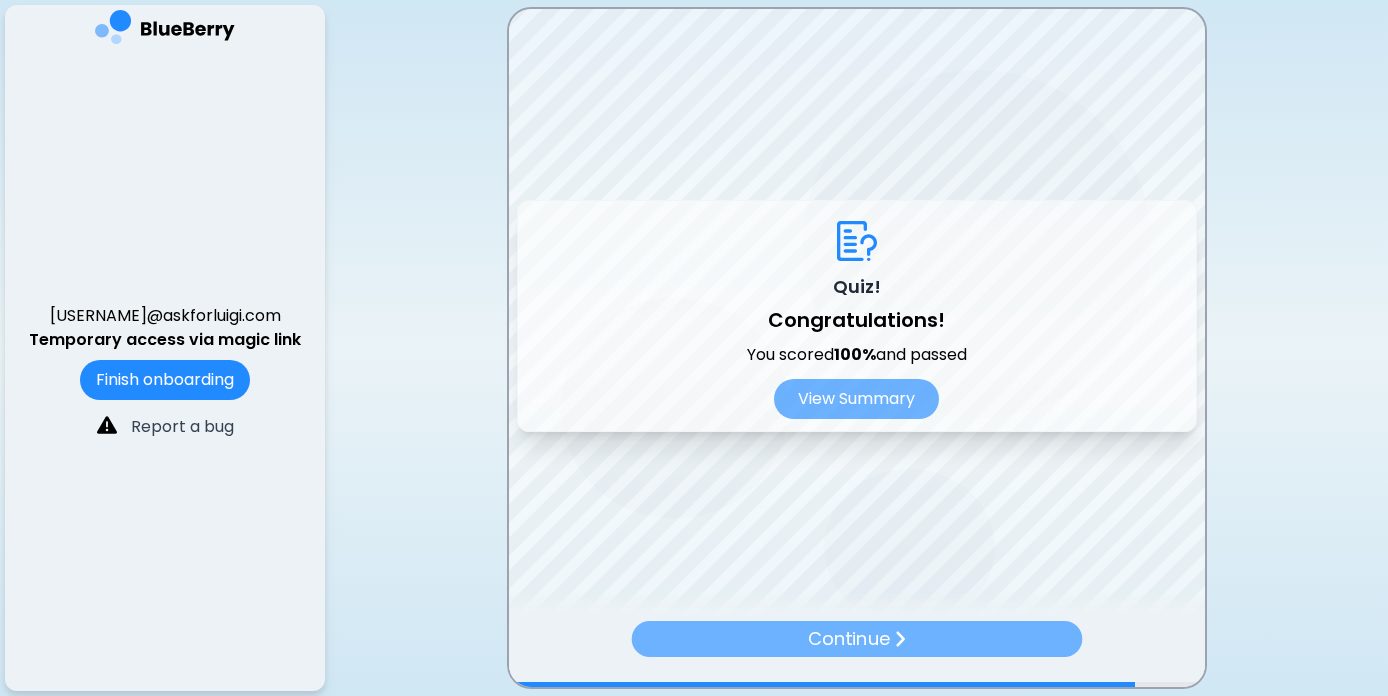click on "Continue" at bounding box center (856, 639) 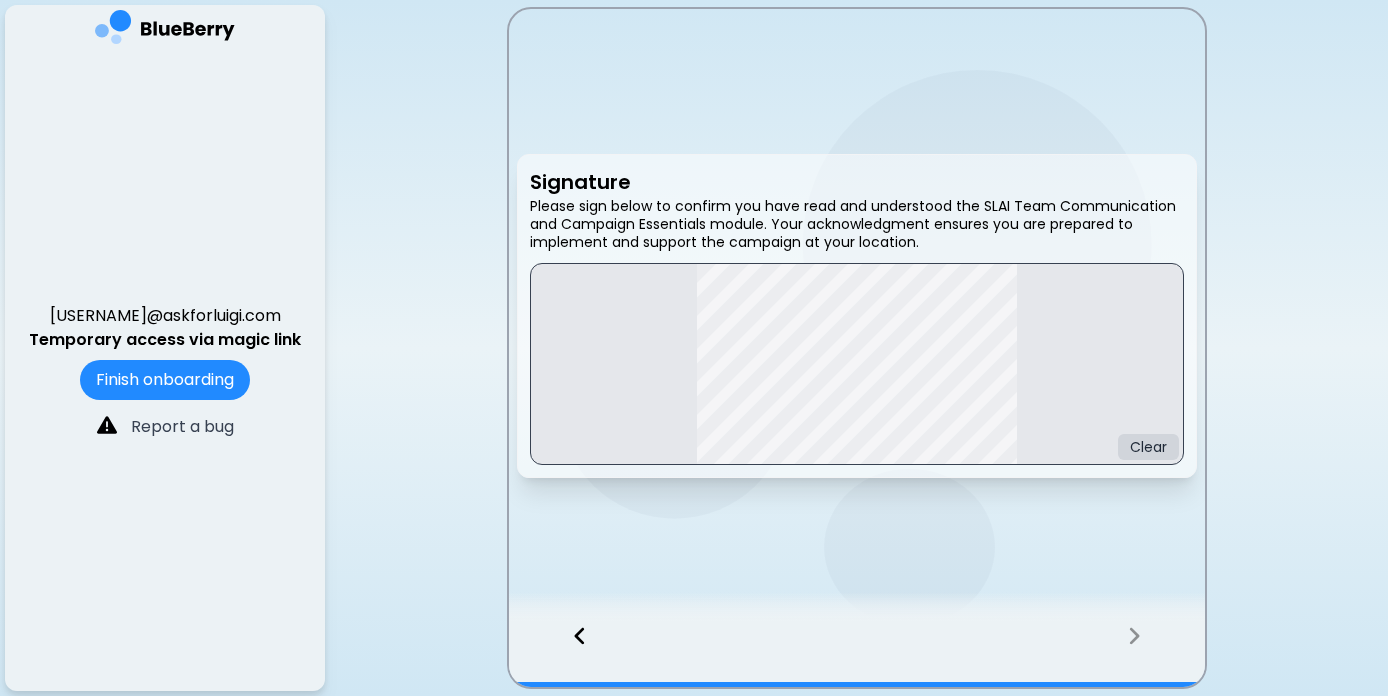 click on "Clear" at bounding box center (857, 364) 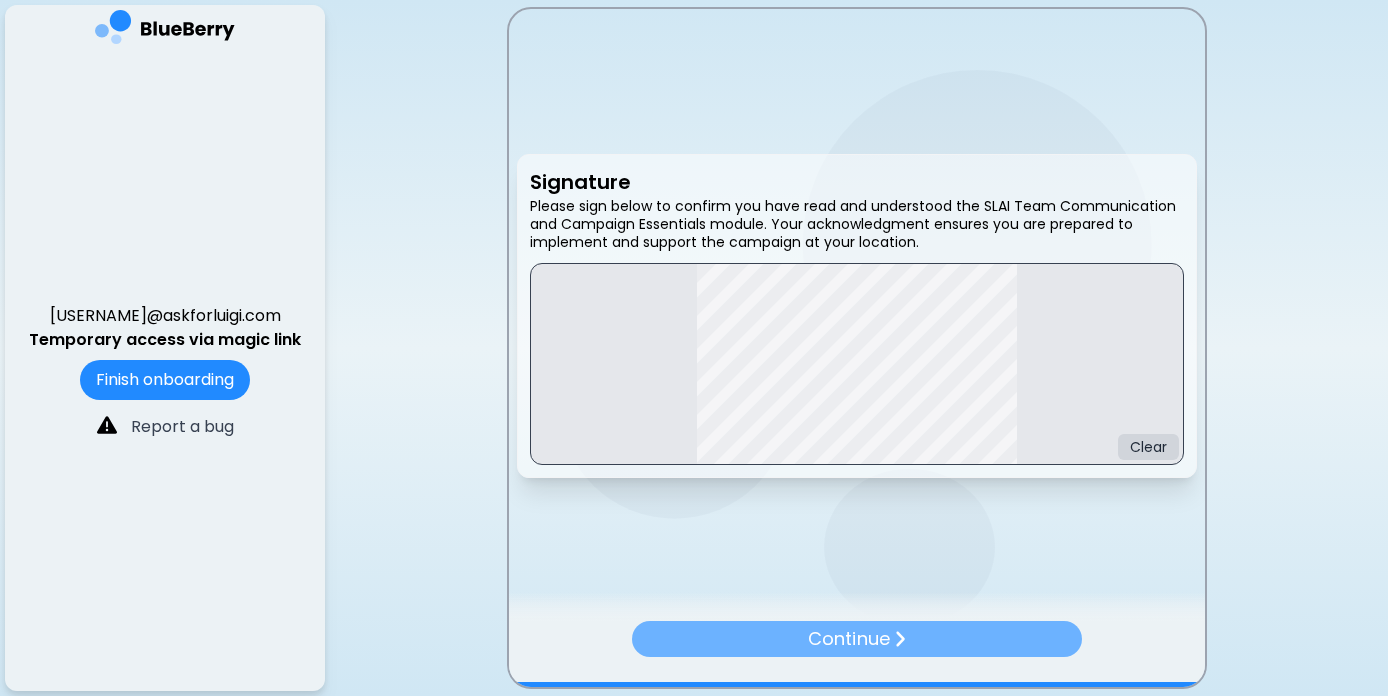 click on "Continue" at bounding box center [856, 639] 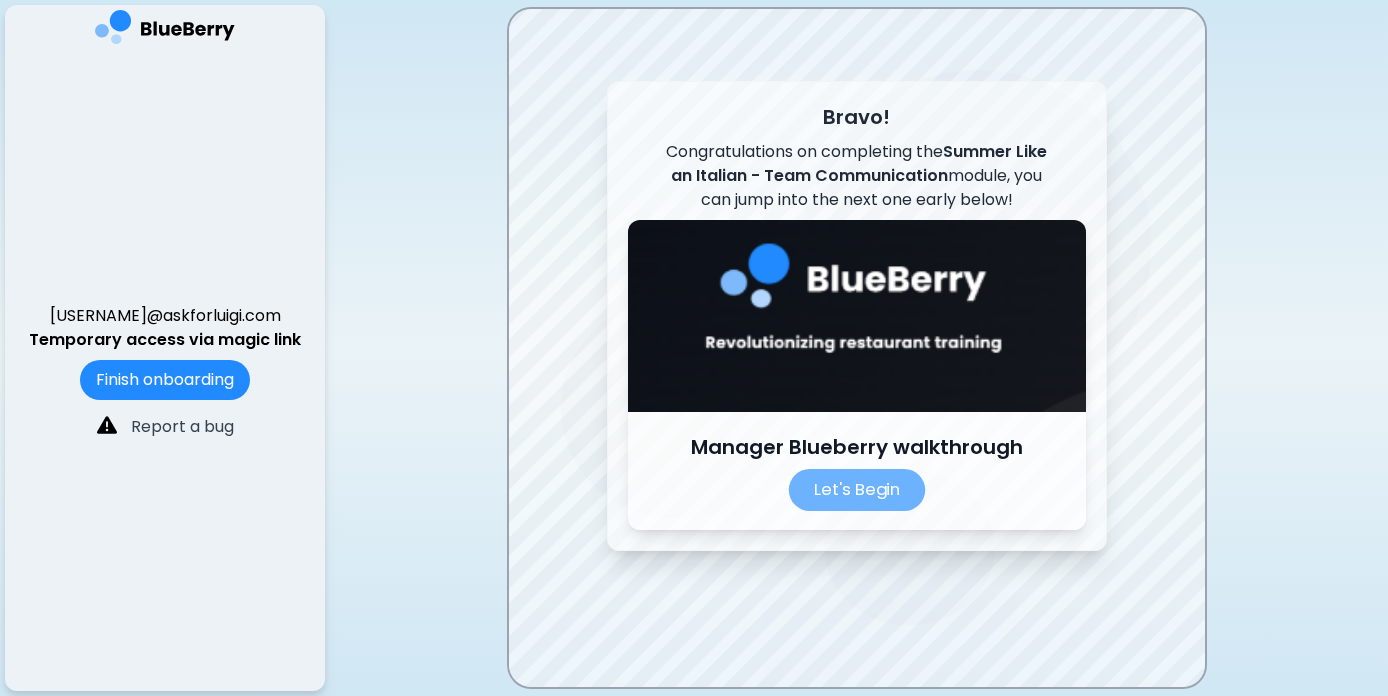 click on "Let's Begin" at bounding box center [856, 490] 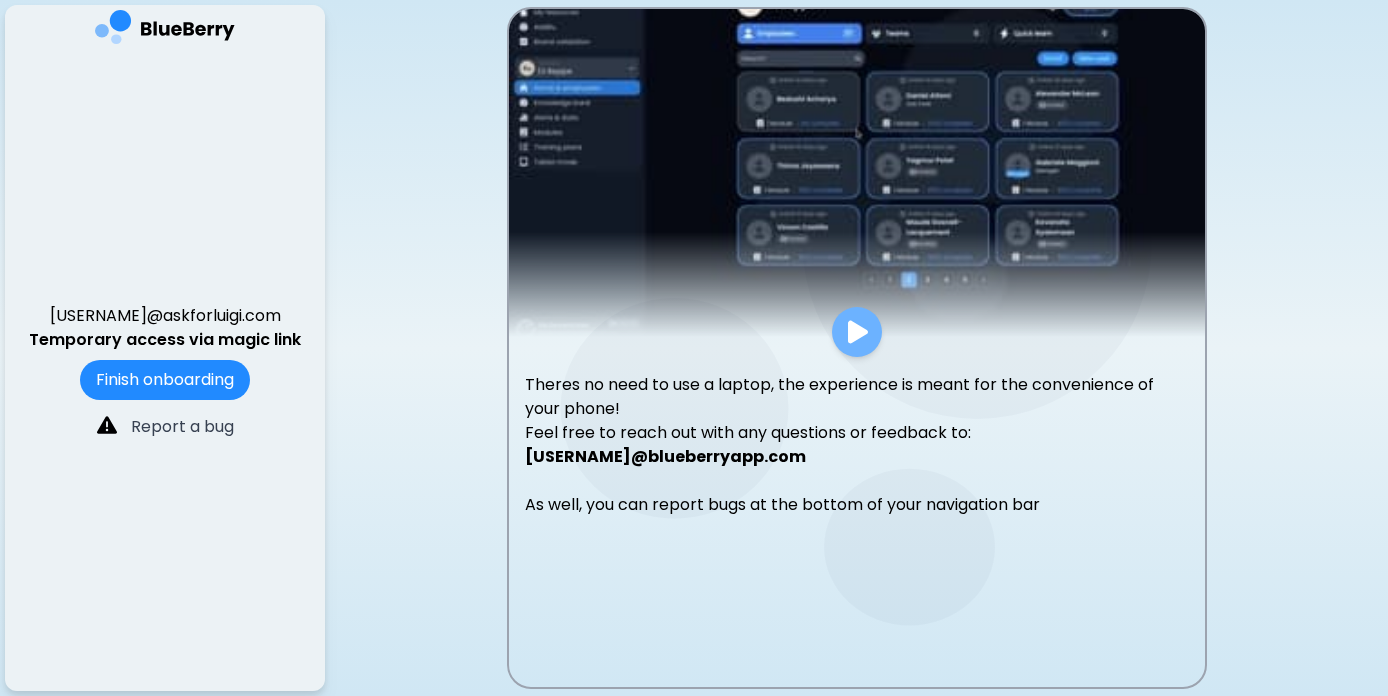 scroll, scrollTop: 0, scrollLeft: 0, axis: both 